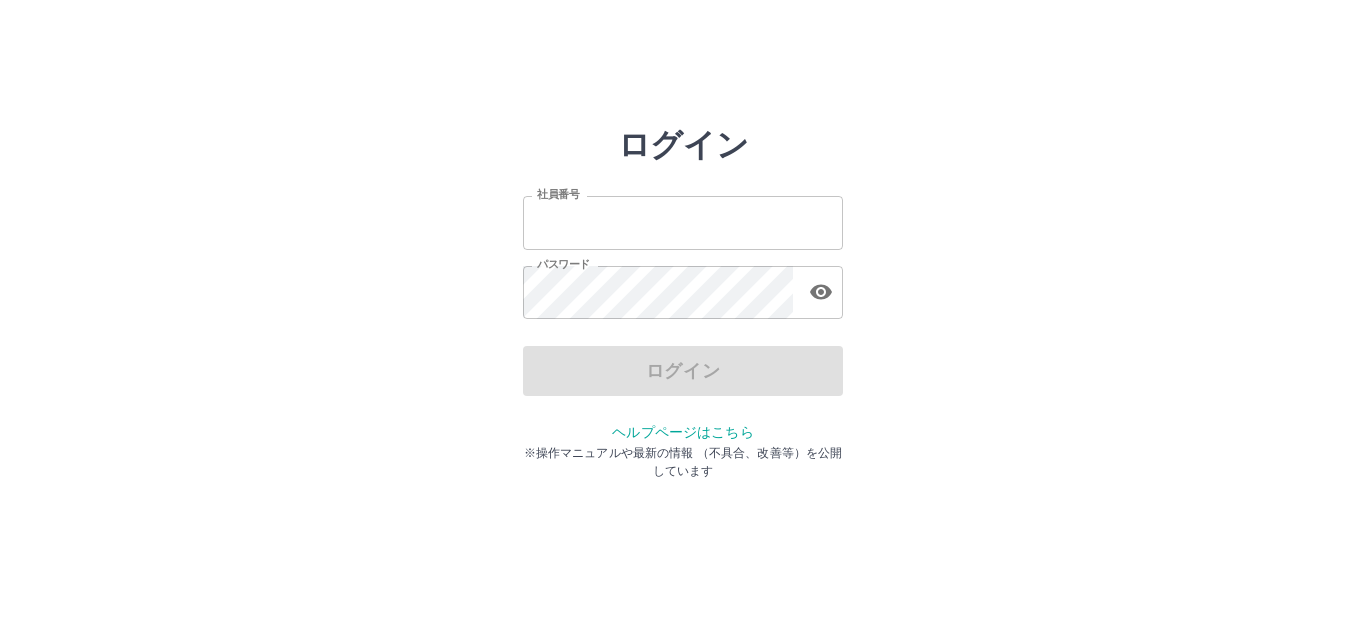 scroll, scrollTop: 0, scrollLeft: 0, axis: both 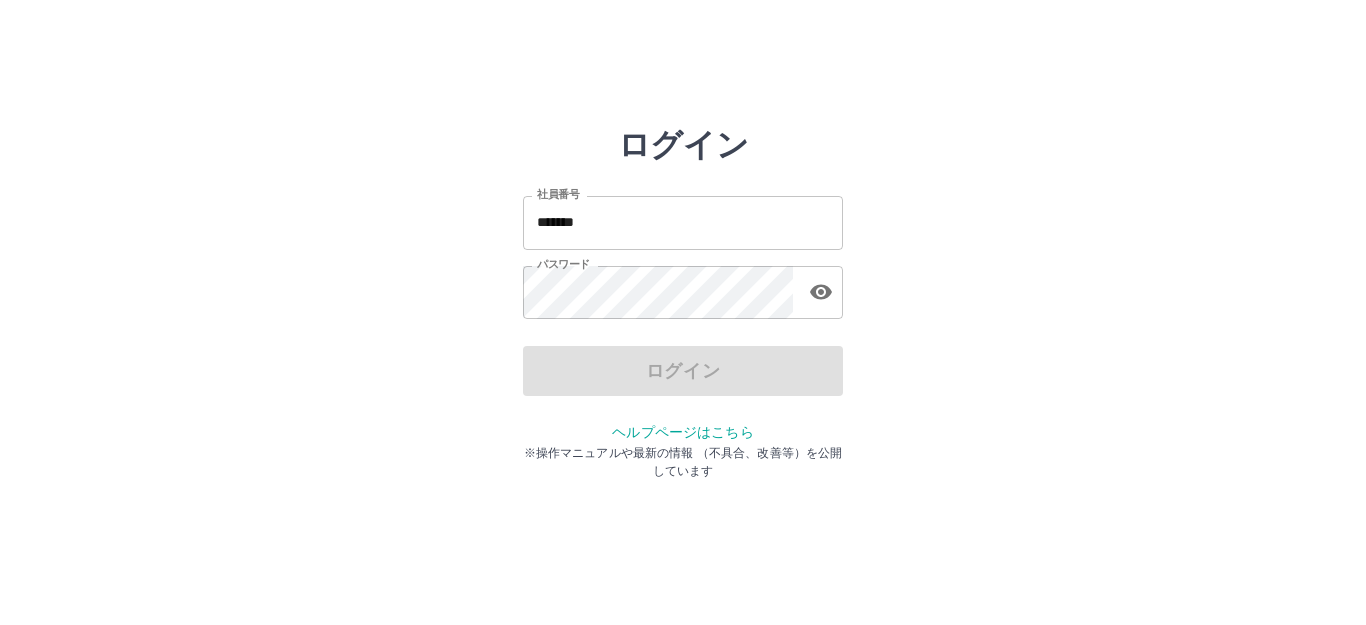 click on "ログイン" at bounding box center (683, 371) 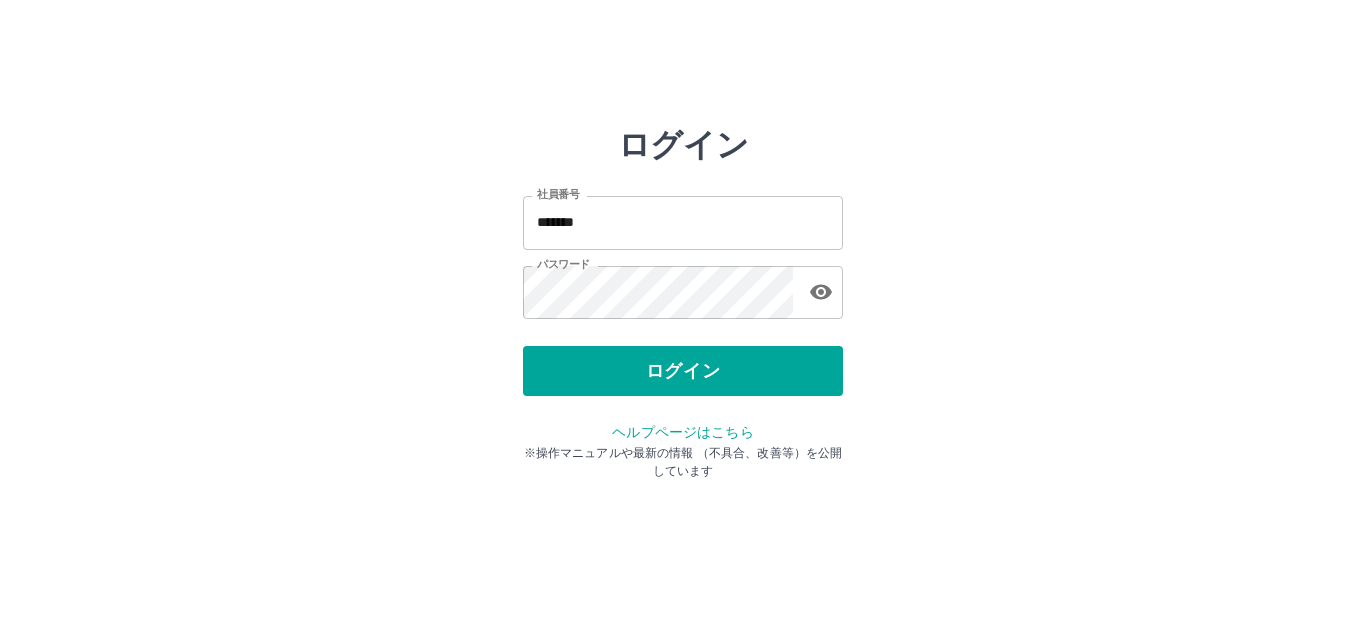 click on "ログイン 社員番号 ******* 社員番号 パスワード パスワード ログイン ヘルプページはこちら ※操作マニュアルや最新の情報 （不具合、改善等）を公開しています" at bounding box center (683, 286) 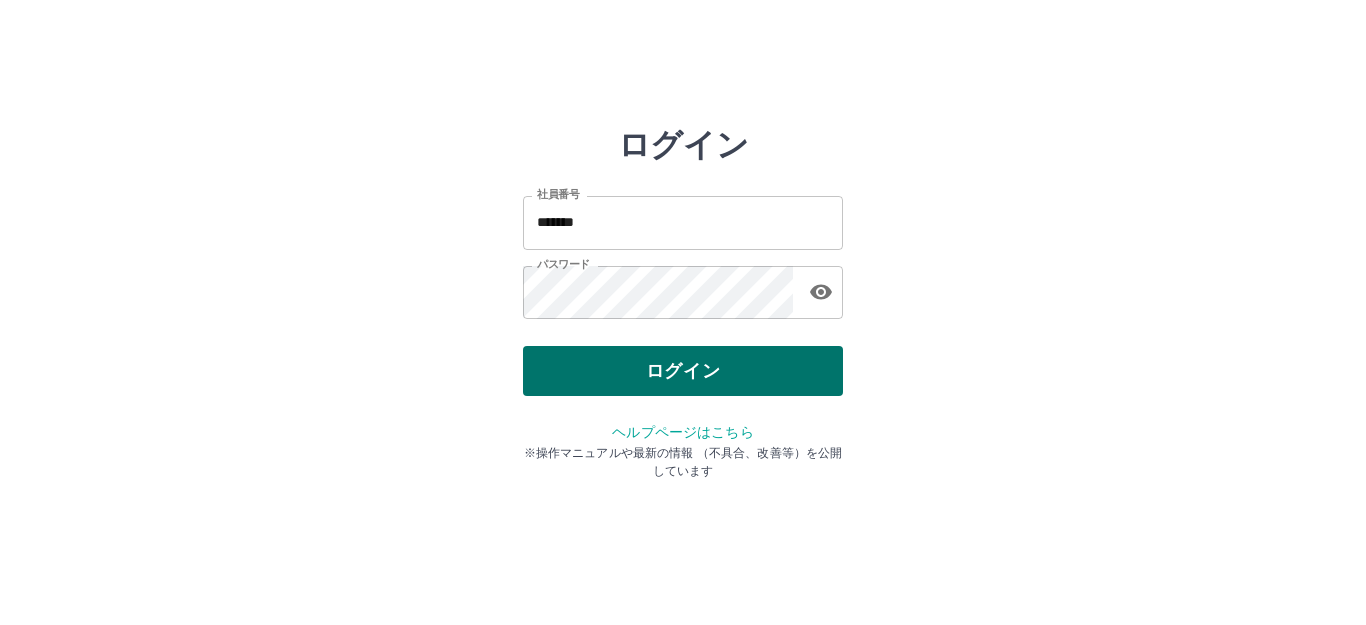 click on "ログイン" at bounding box center [683, 371] 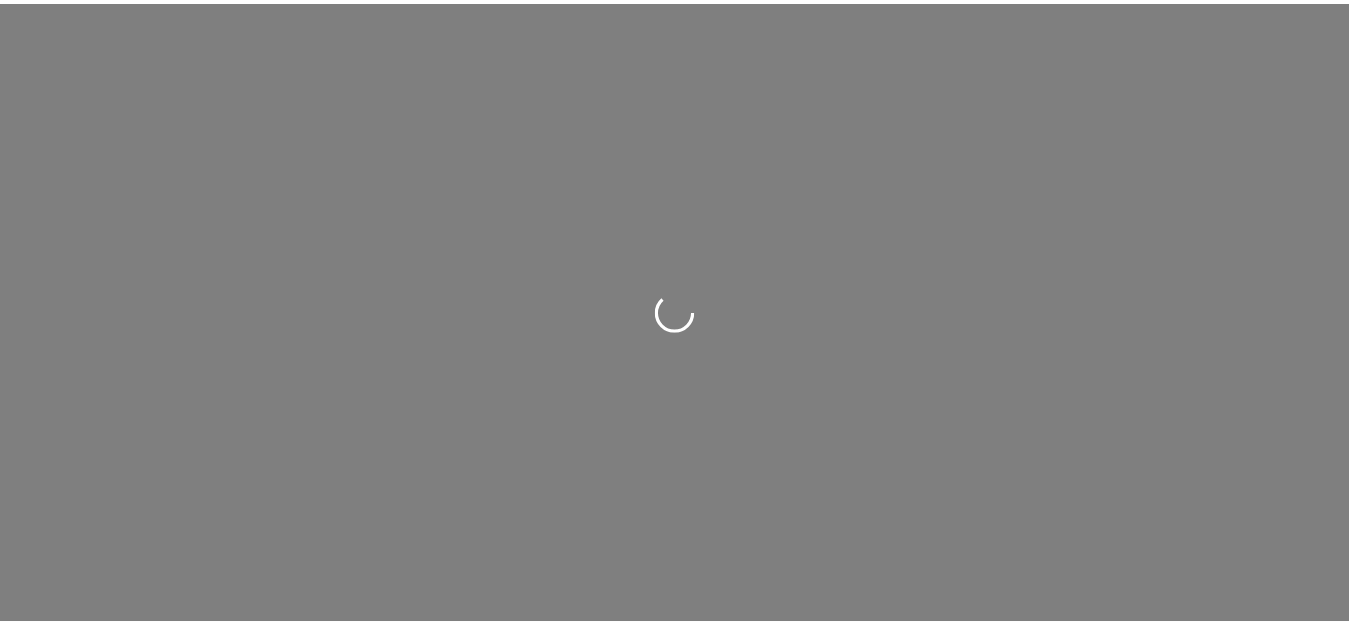 scroll, scrollTop: 0, scrollLeft: 0, axis: both 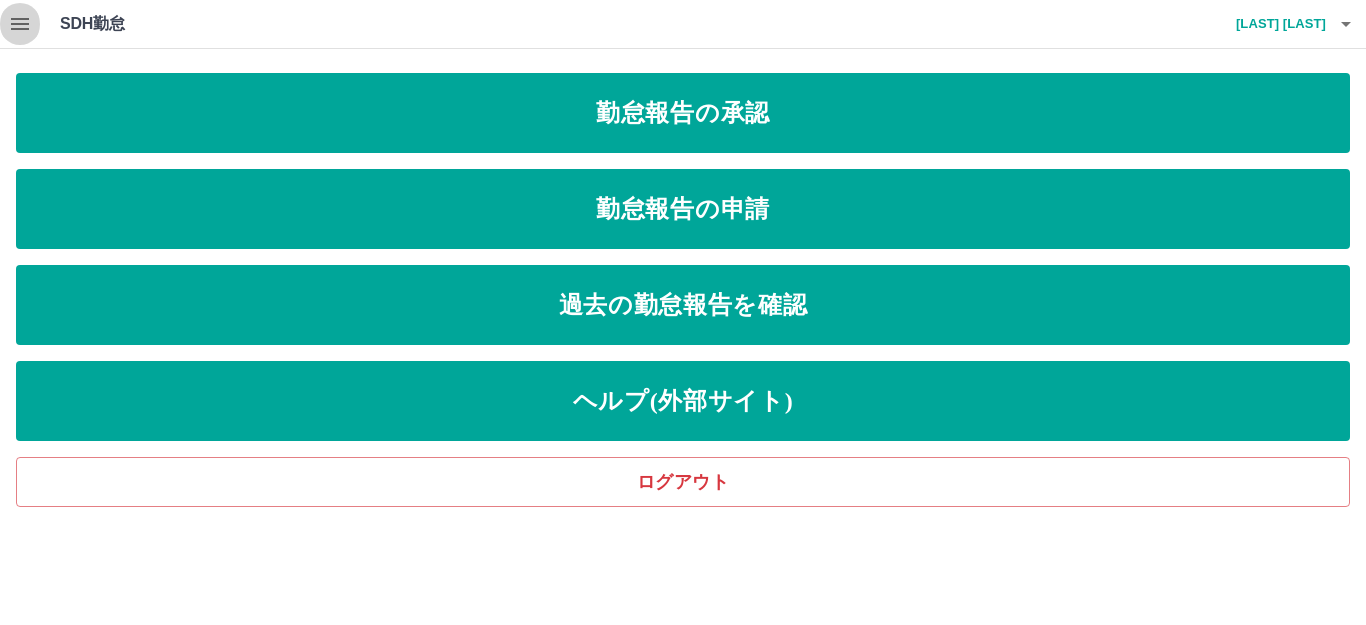 click 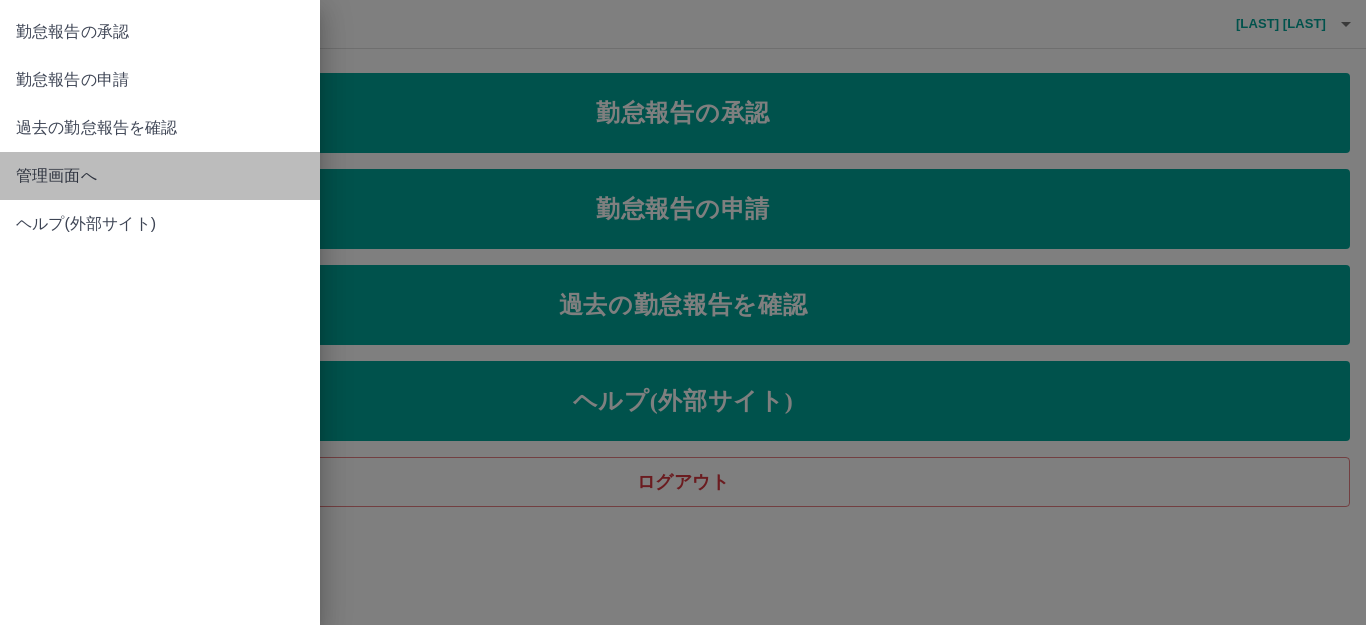 click on "管理画面へ" at bounding box center (160, 176) 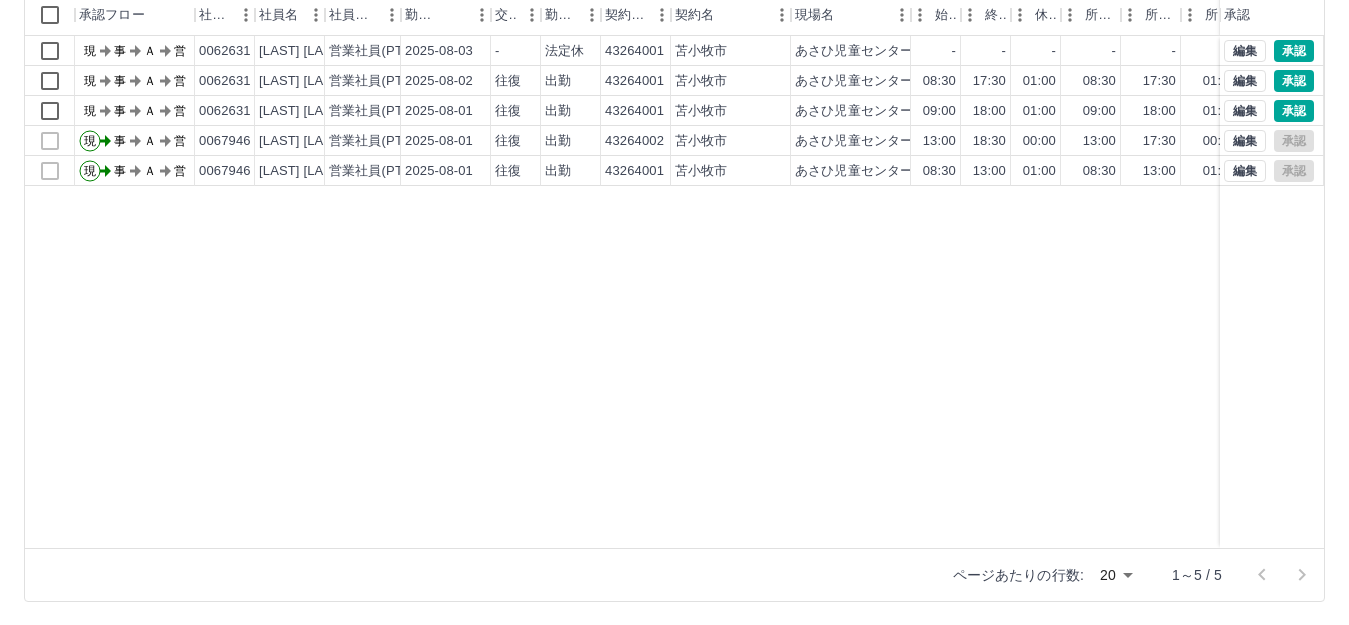 scroll, scrollTop: 220, scrollLeft: 0, axis: vertical 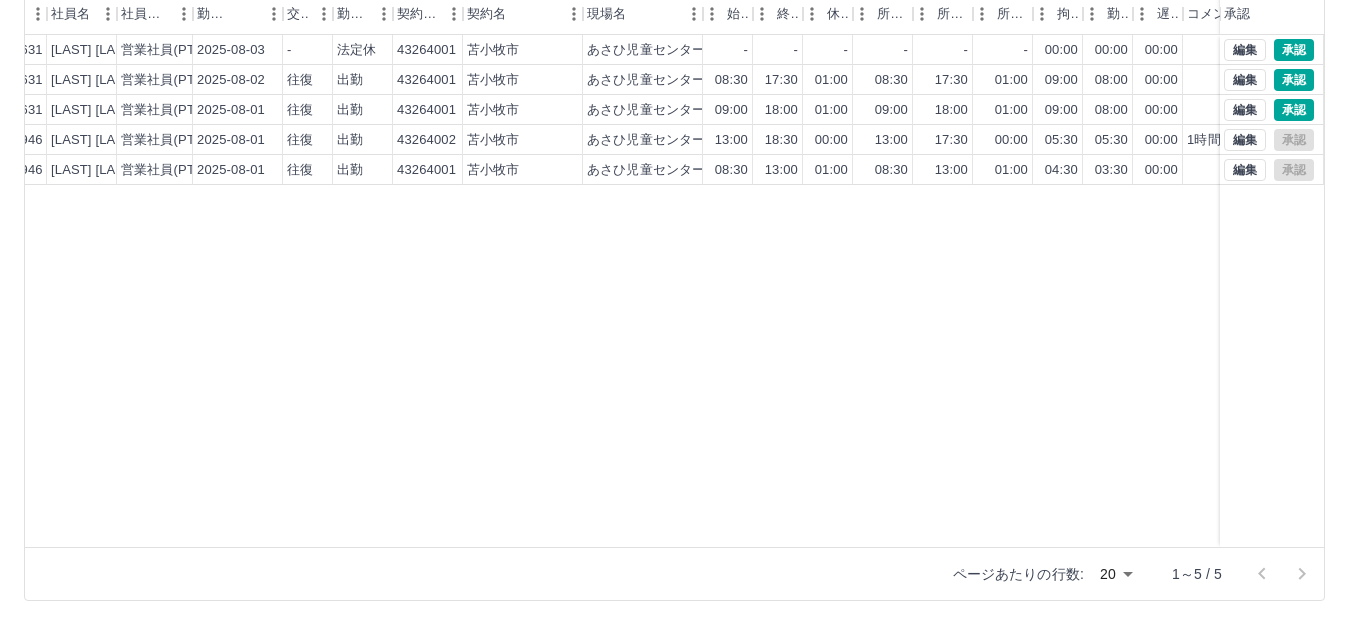 click on "ページあたりの行数: 20 ** 1～5 / 5" at bounding box center (1126, 574) 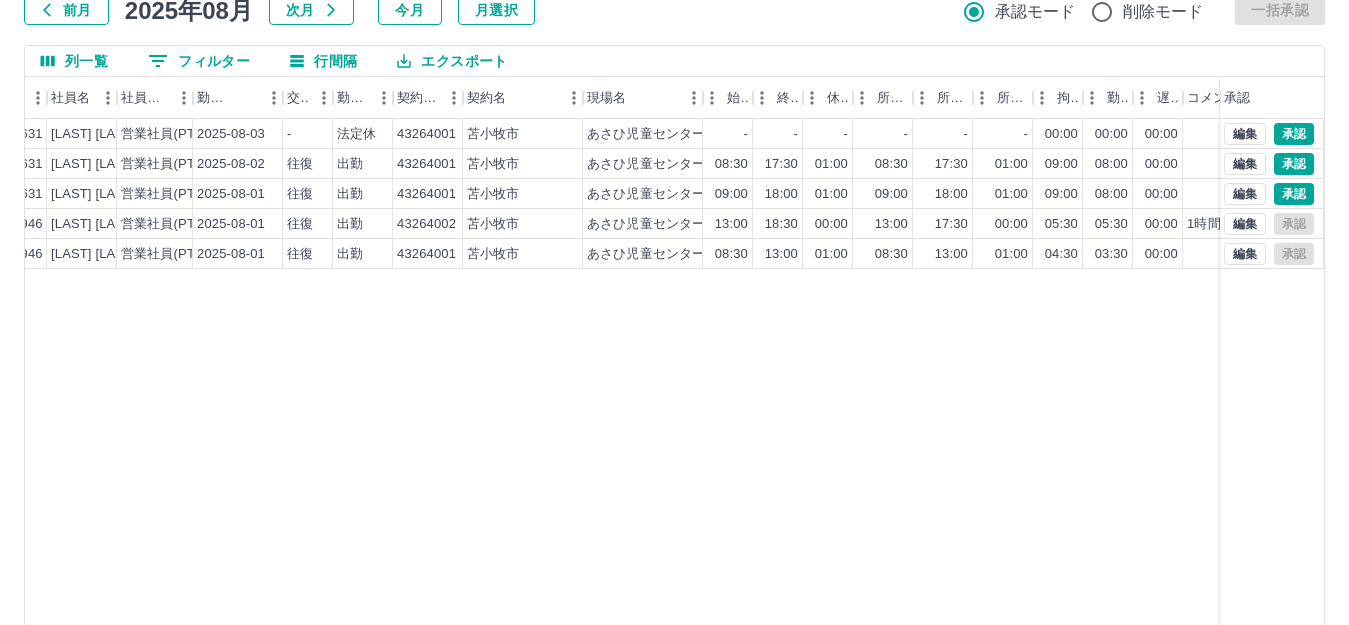 scroll, scrollTop: 120, scrollLeft: 0, axis: vertical 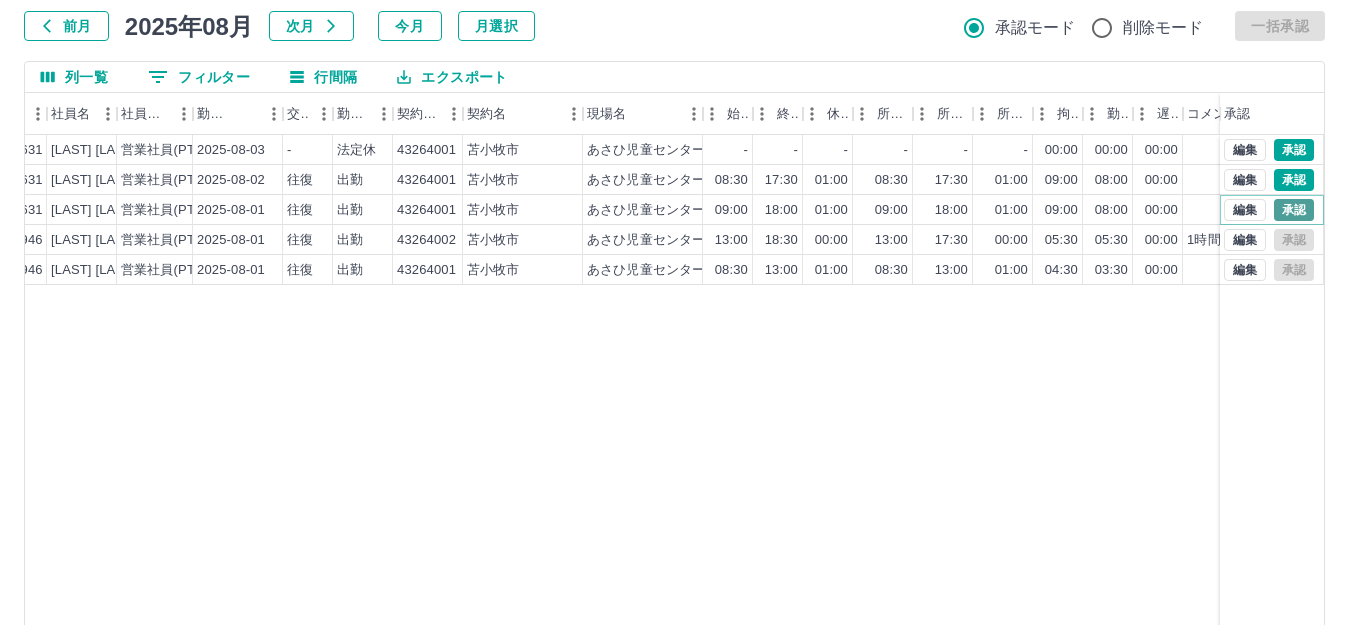 click on "承認" at bounding box center (1294, 210) 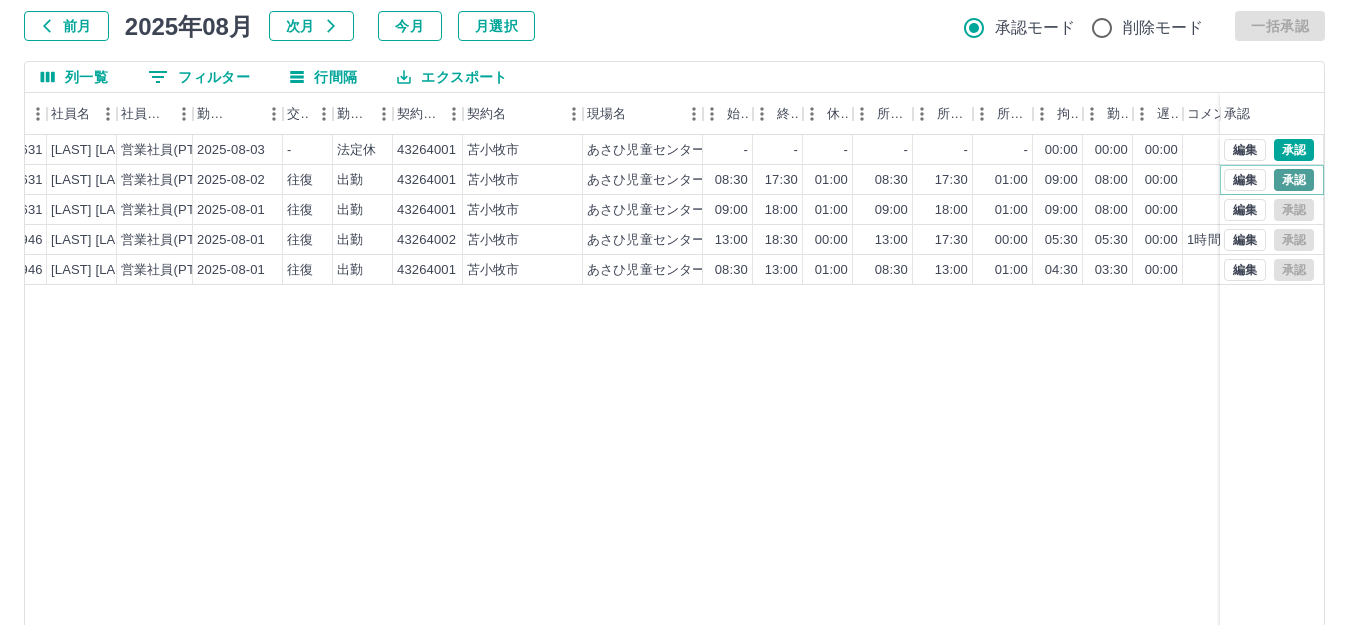 click on "承認" at bounding box center [1294, 180] 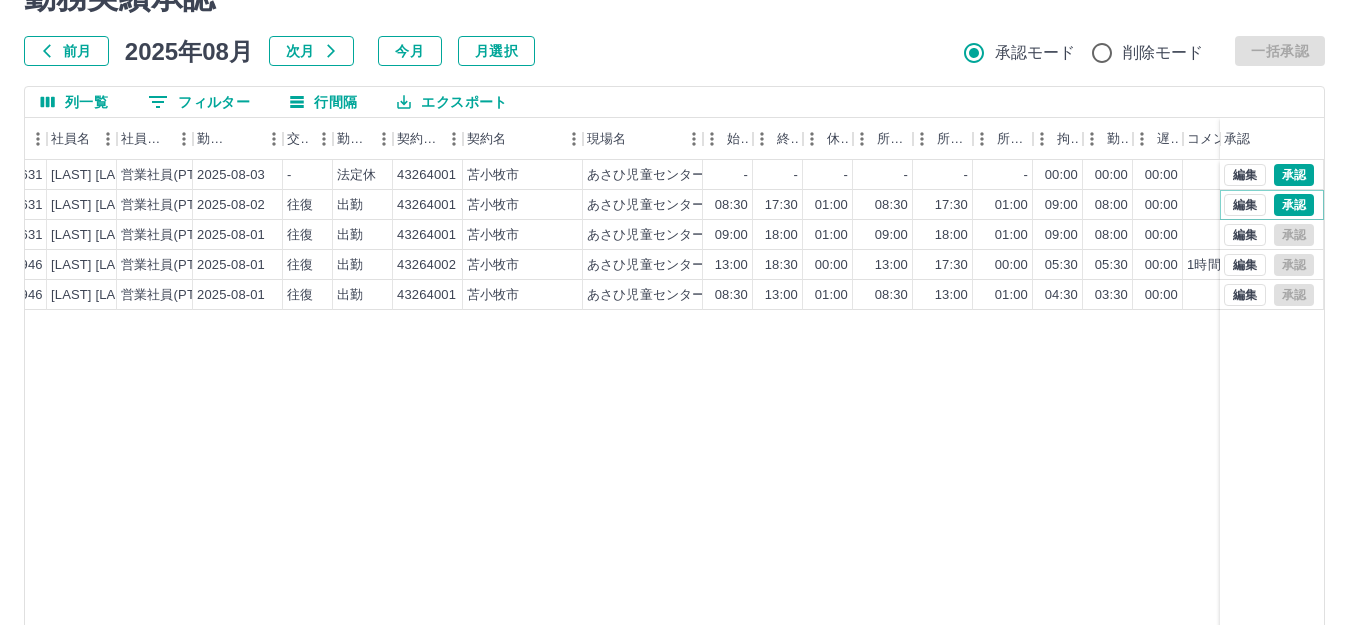 scroll, scrollTop: 87, scrollLeft: 0, axis: vertical 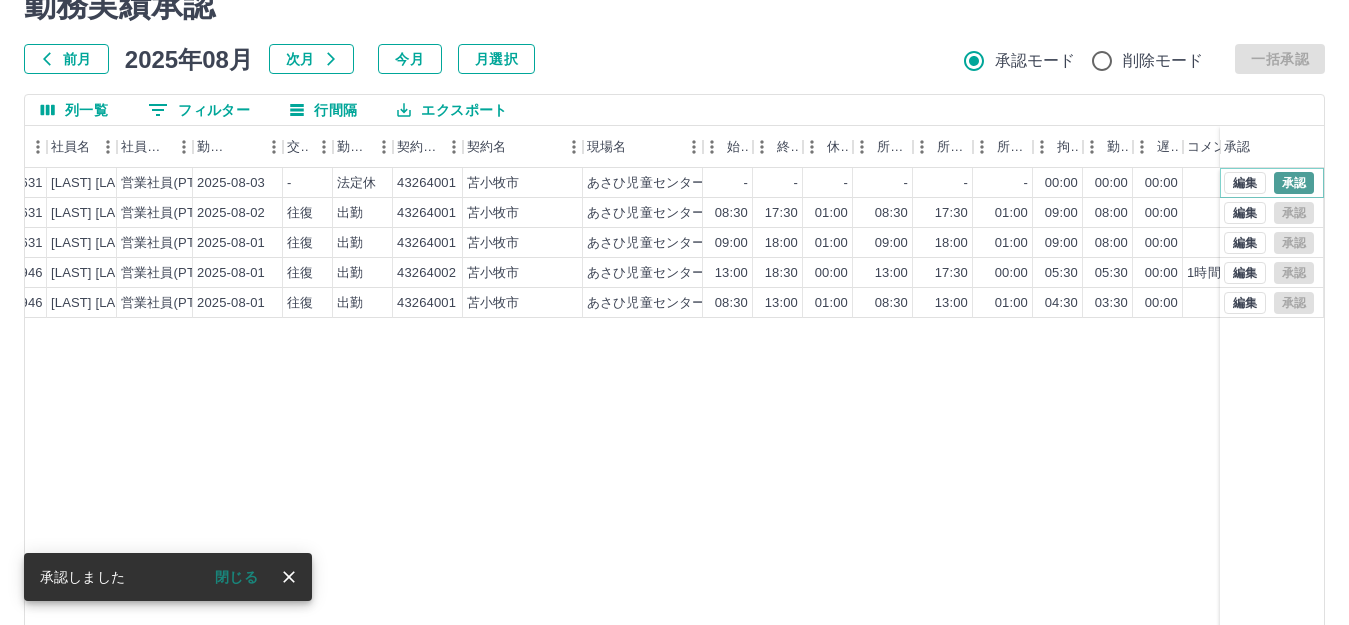 click on "承認" at bounding box center [1294, 183] 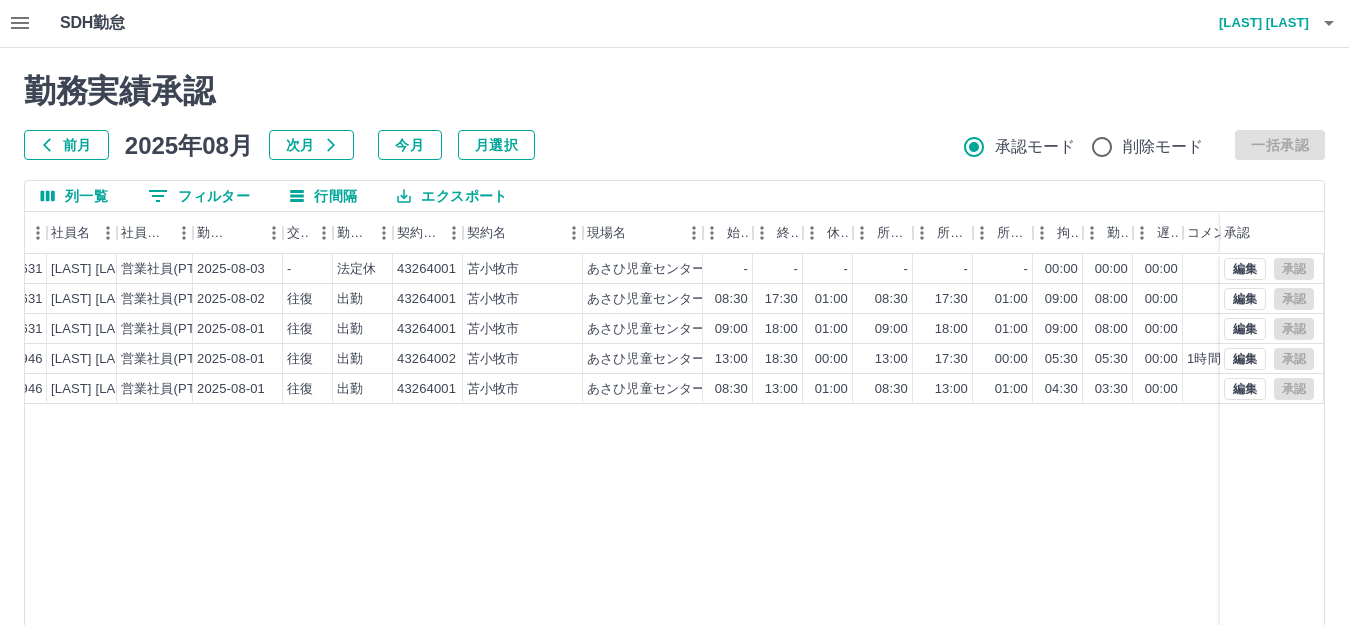 scroll, scrollTop: 0, scrollLeft: 0, axis: both 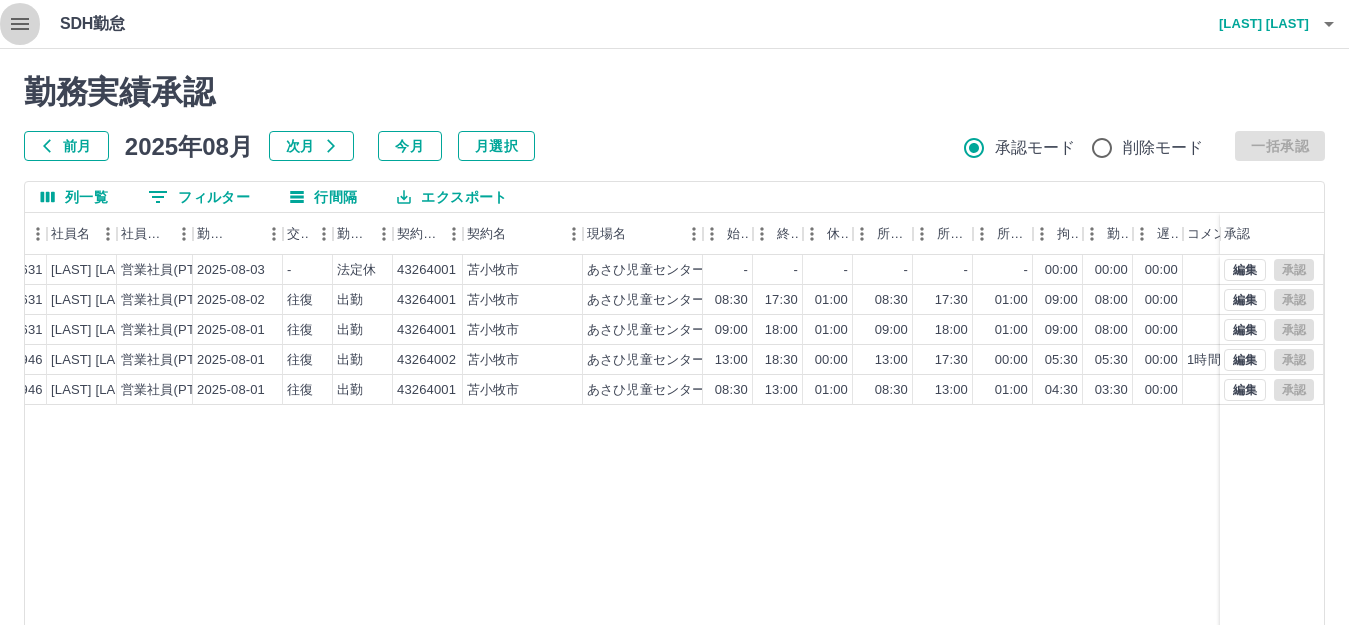 click 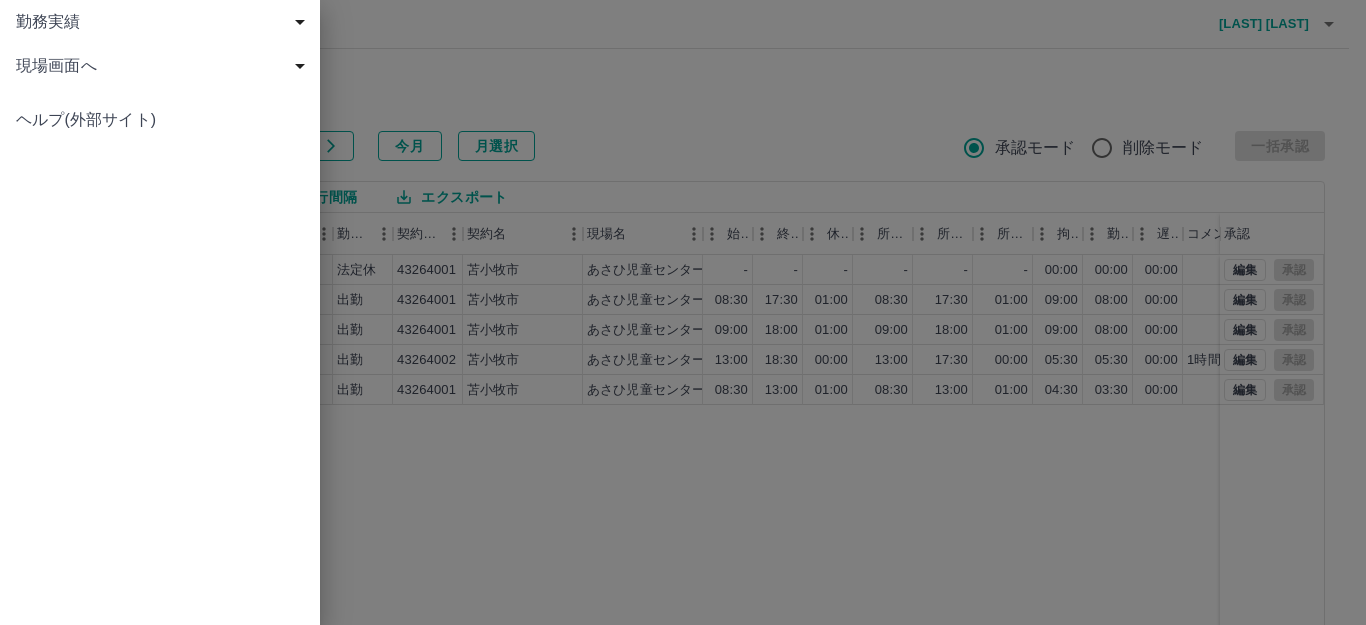 click at bounding box center [683, 312] 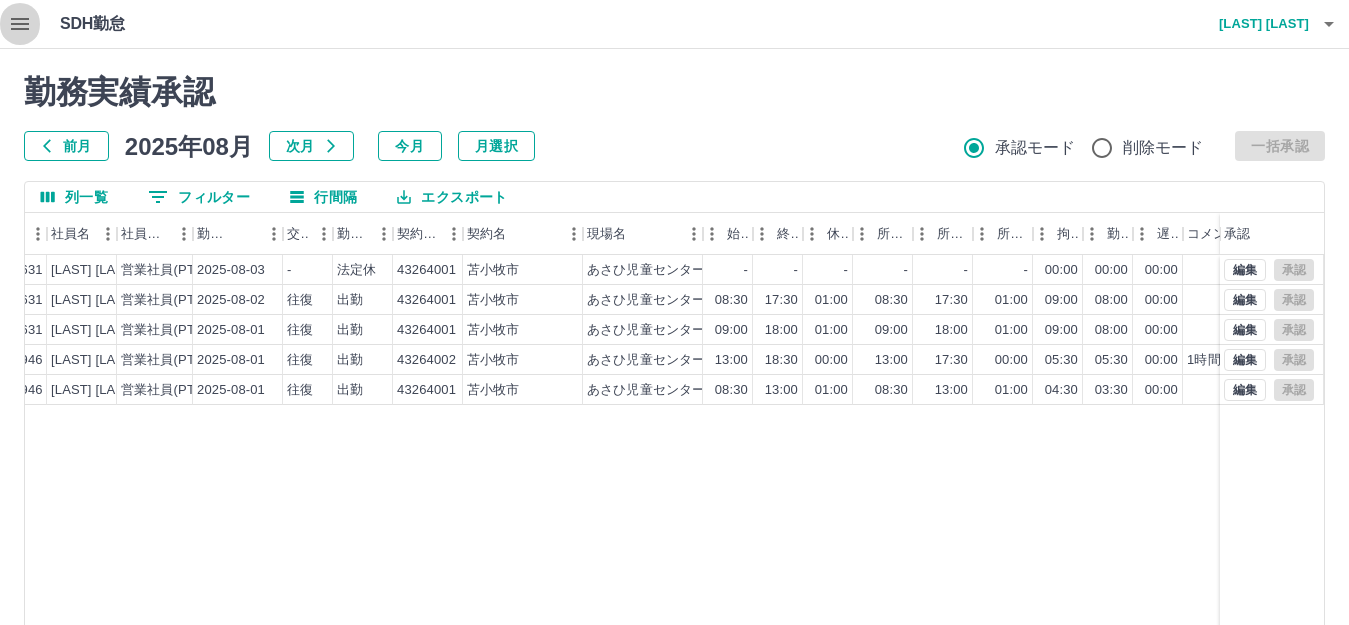 click 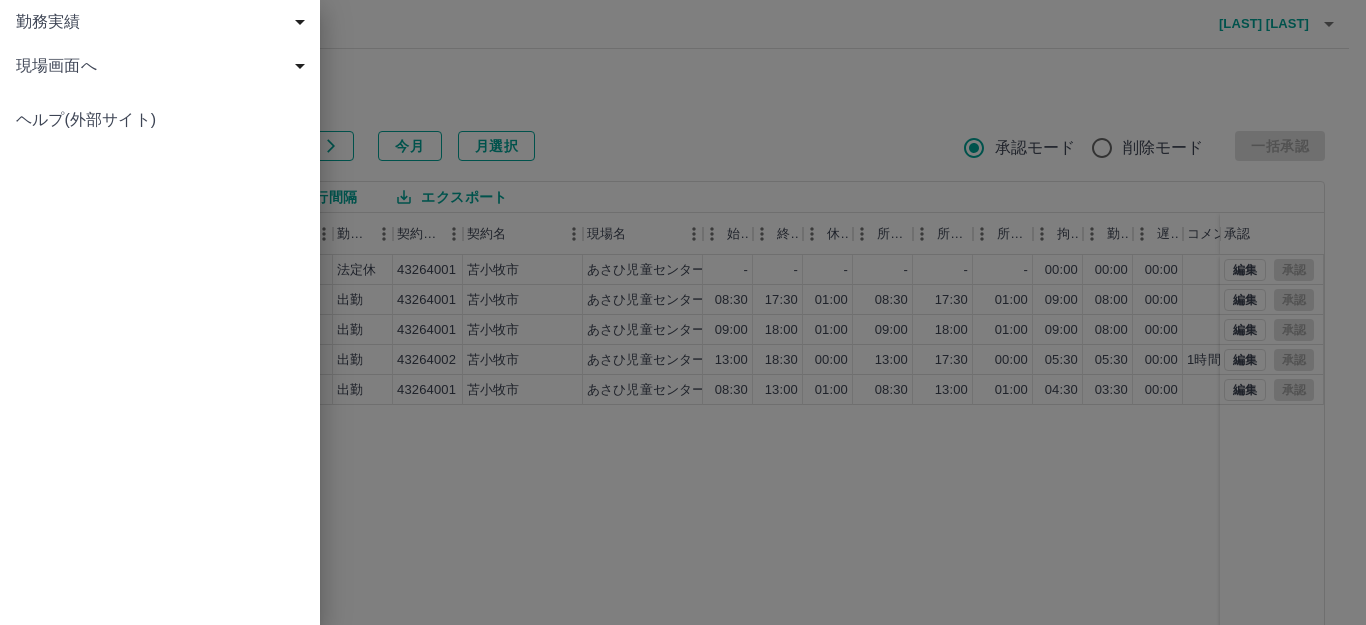 click on "現場画面へ" at bounding box center (164, 66) 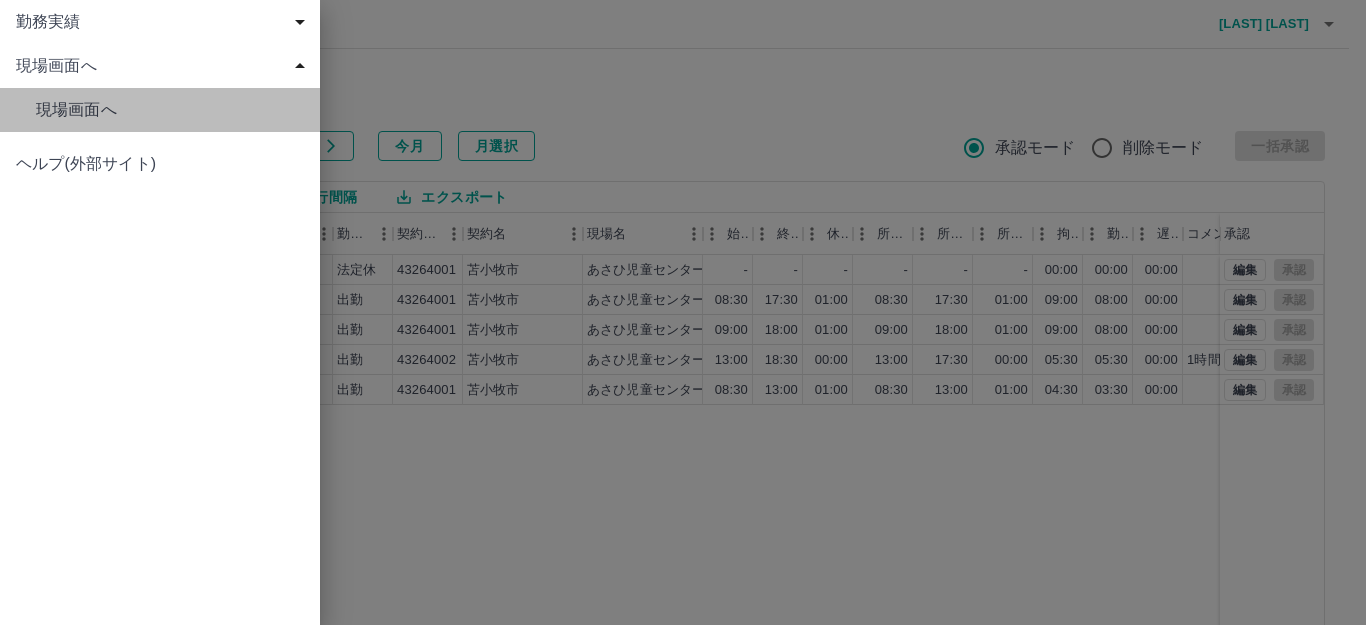 click on "現場画面へ" at bounding box center [170, 110] 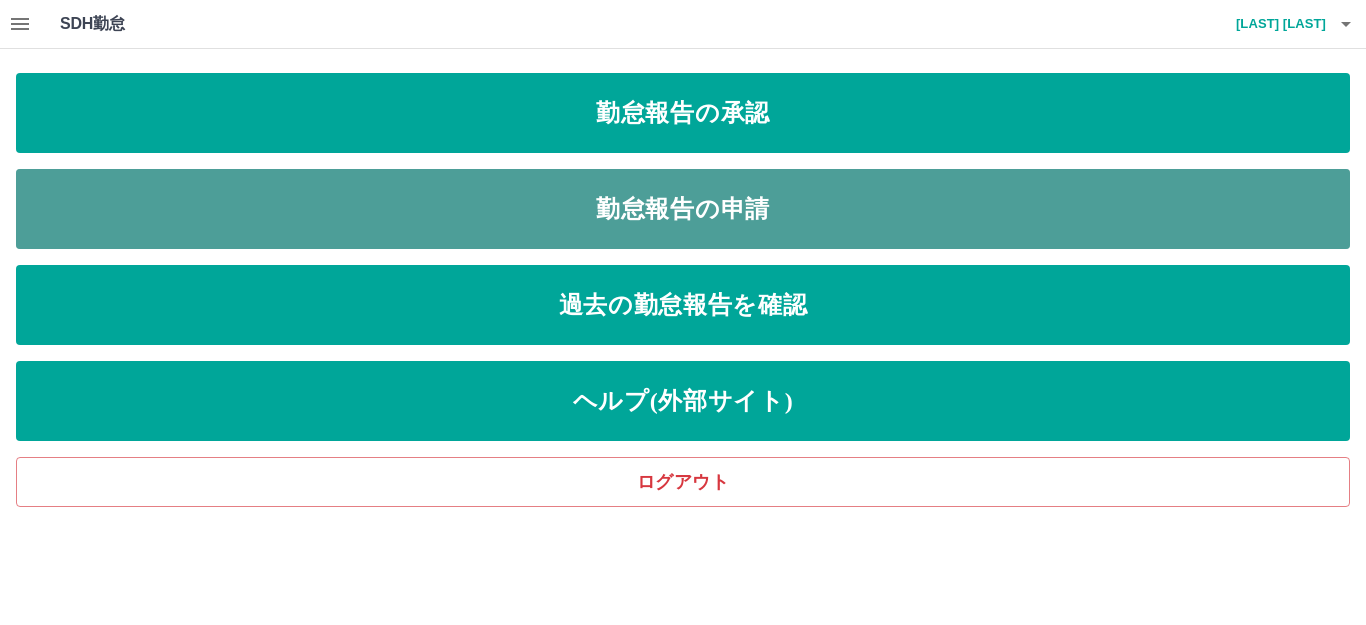 click on "勤怠報告の申請" at bounding box center [683, 209] 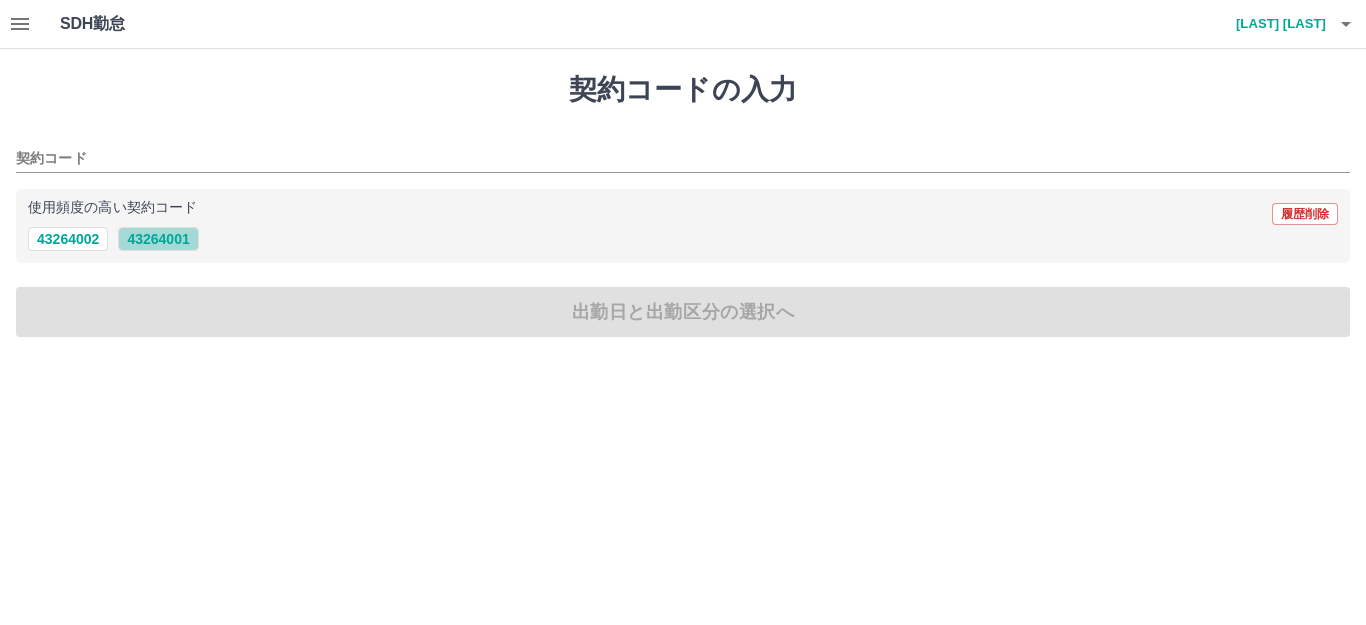 click on "43264001" at bounding box center [158, 239] 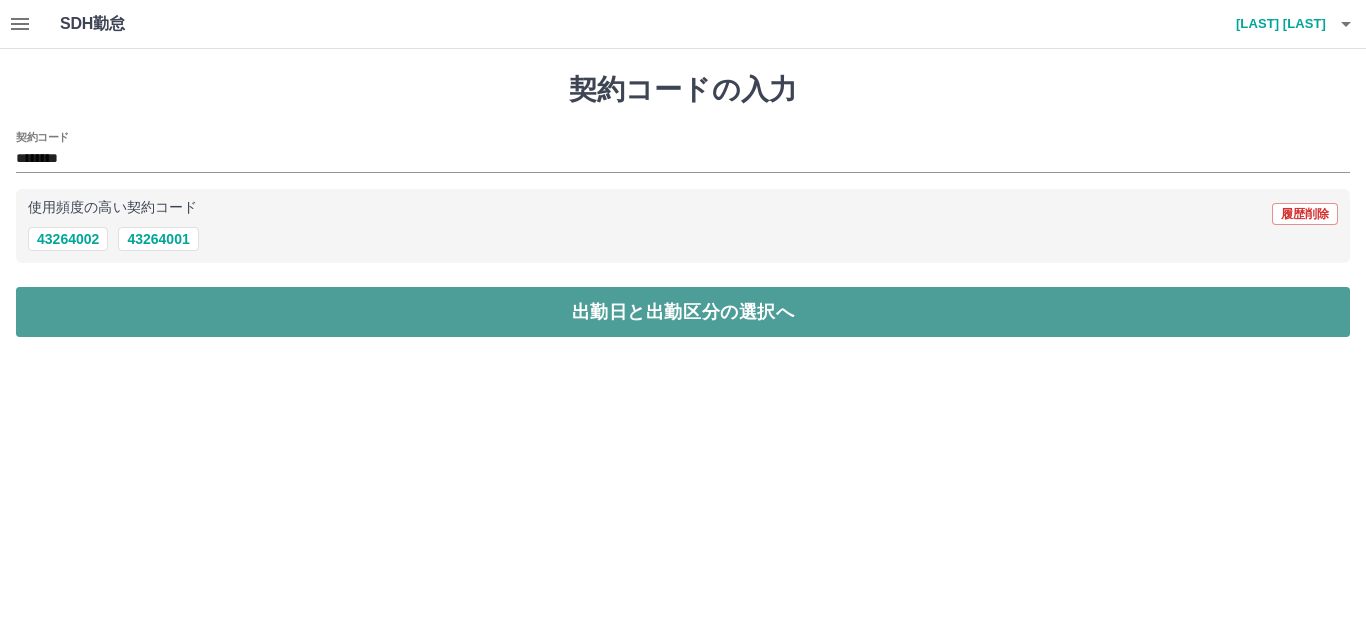 click on "出勤日と出勤区分の選択へ" at bounding box center (683, 312) 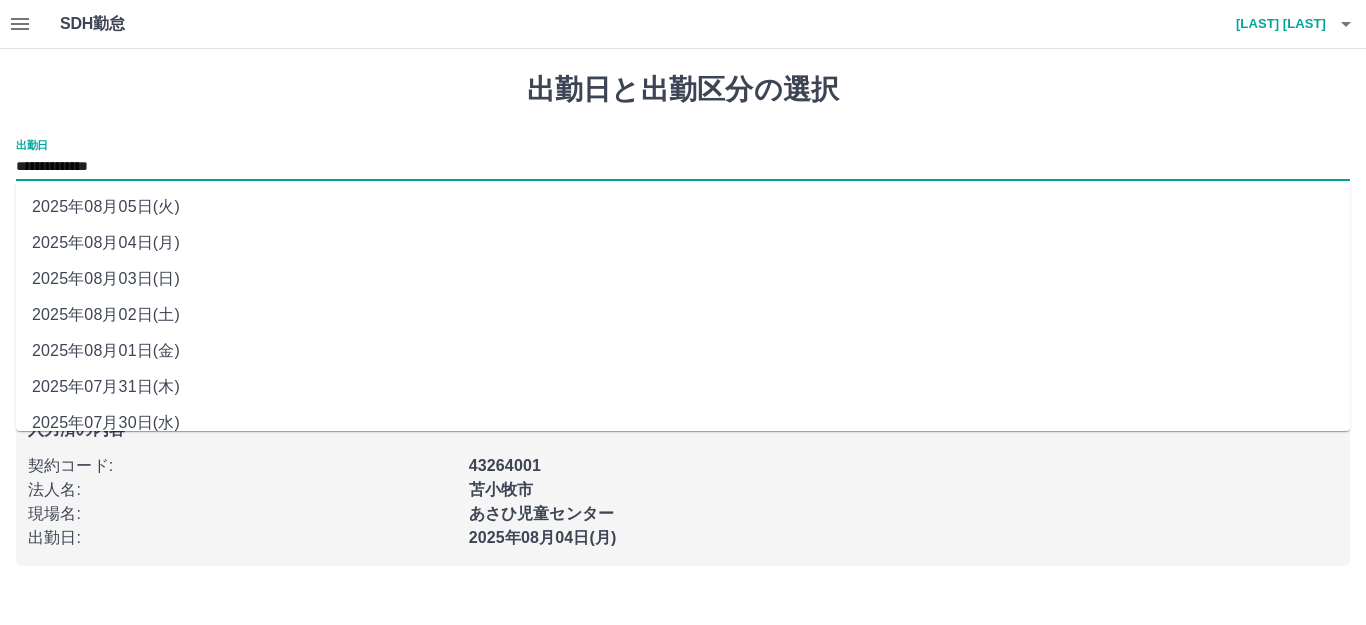 click on "**********" at bounding box center [683, 167] 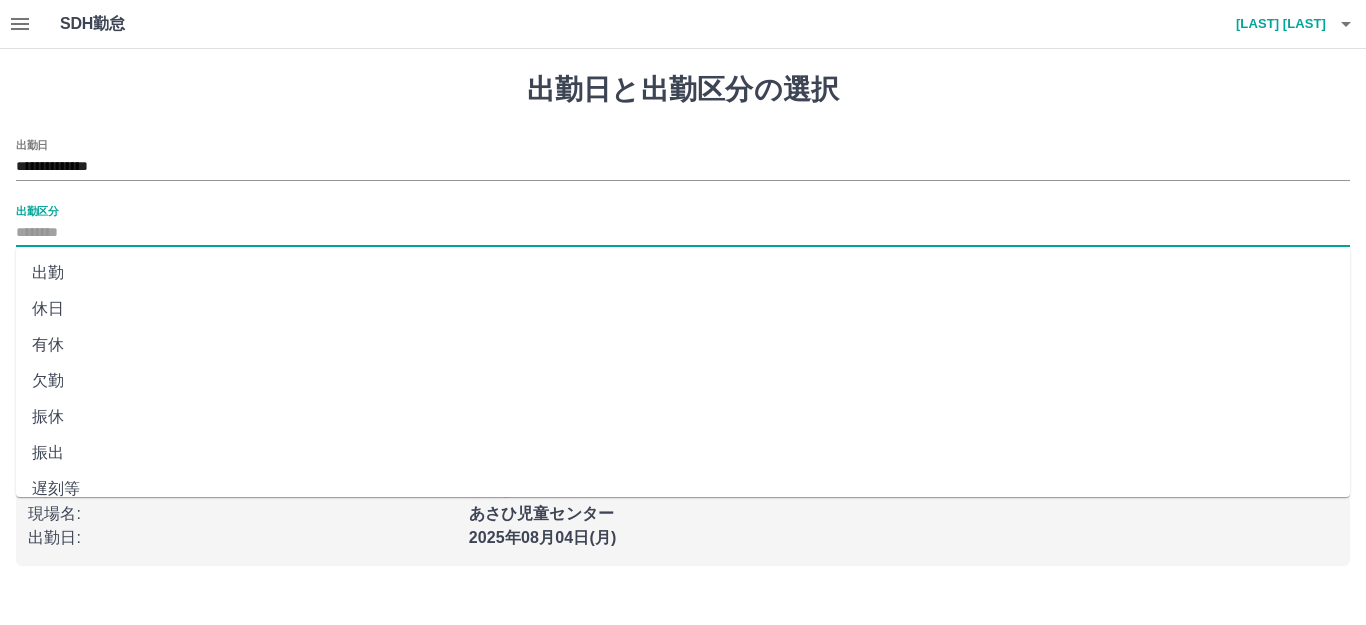 click on "出勤区分" at bounding box center [683, 233] 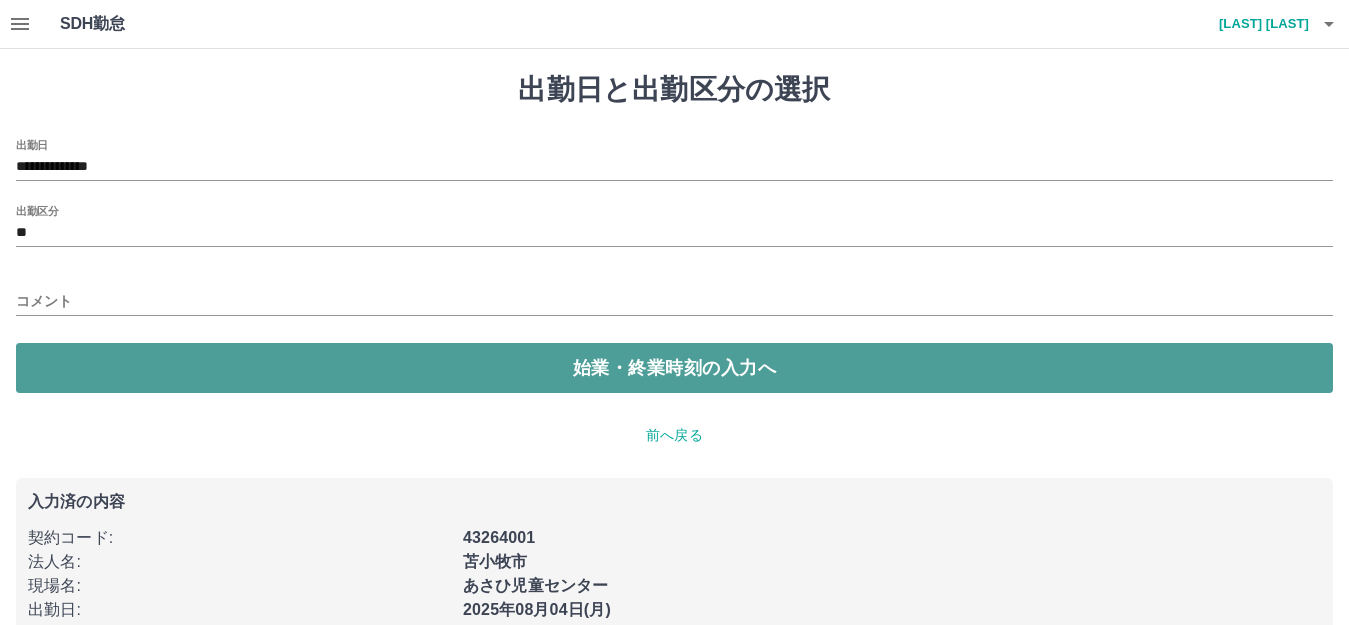click on "始業・終業時刻の入力へ" at bounding box center [674, 368] 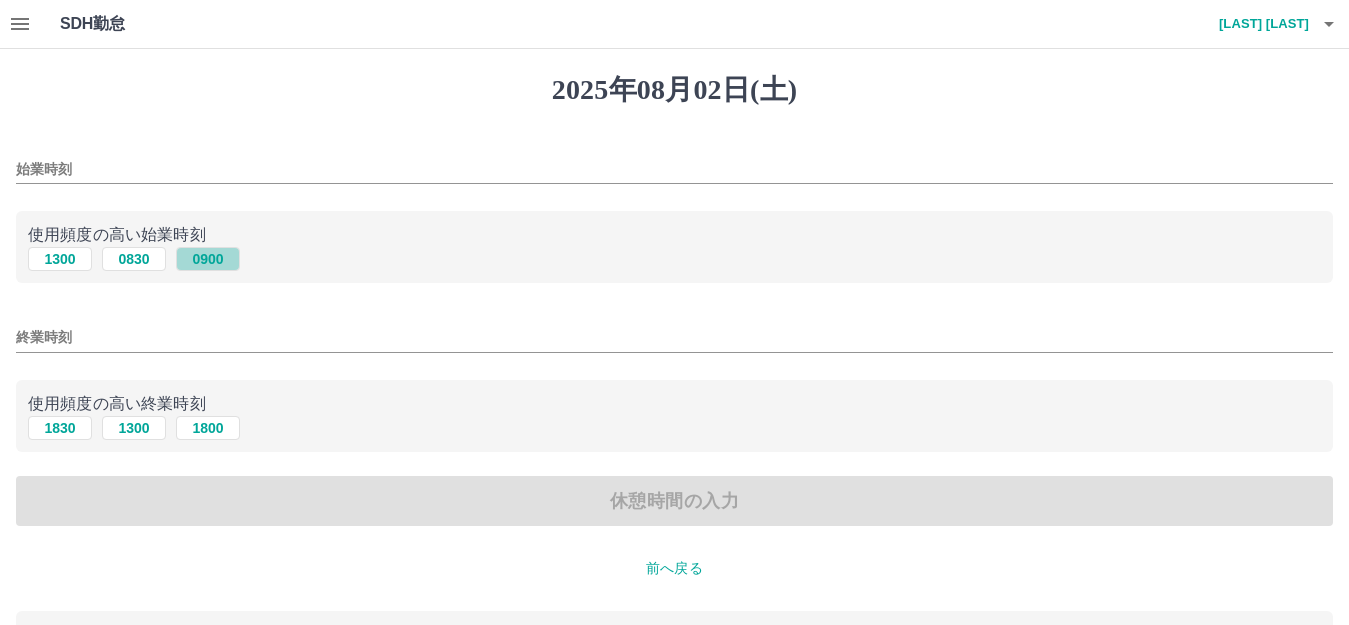 click on "0900" at bounding box center [208, 259] 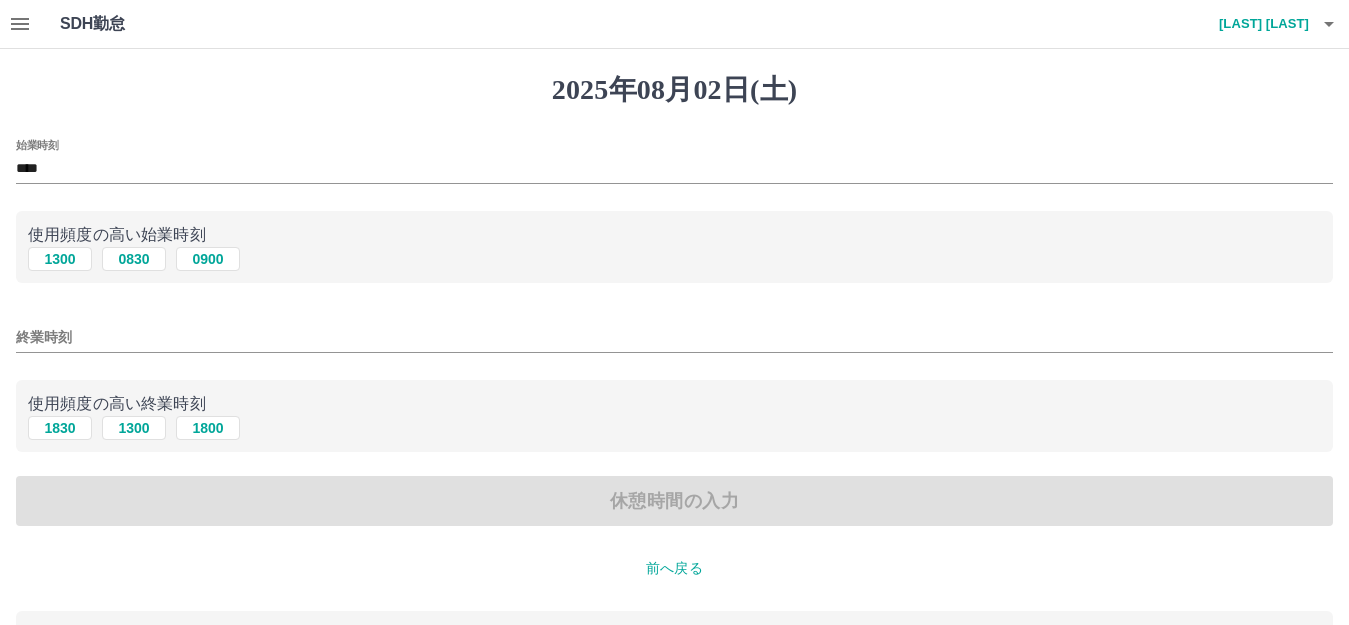 click on "終業時刻" at bounding box center (674, 337) 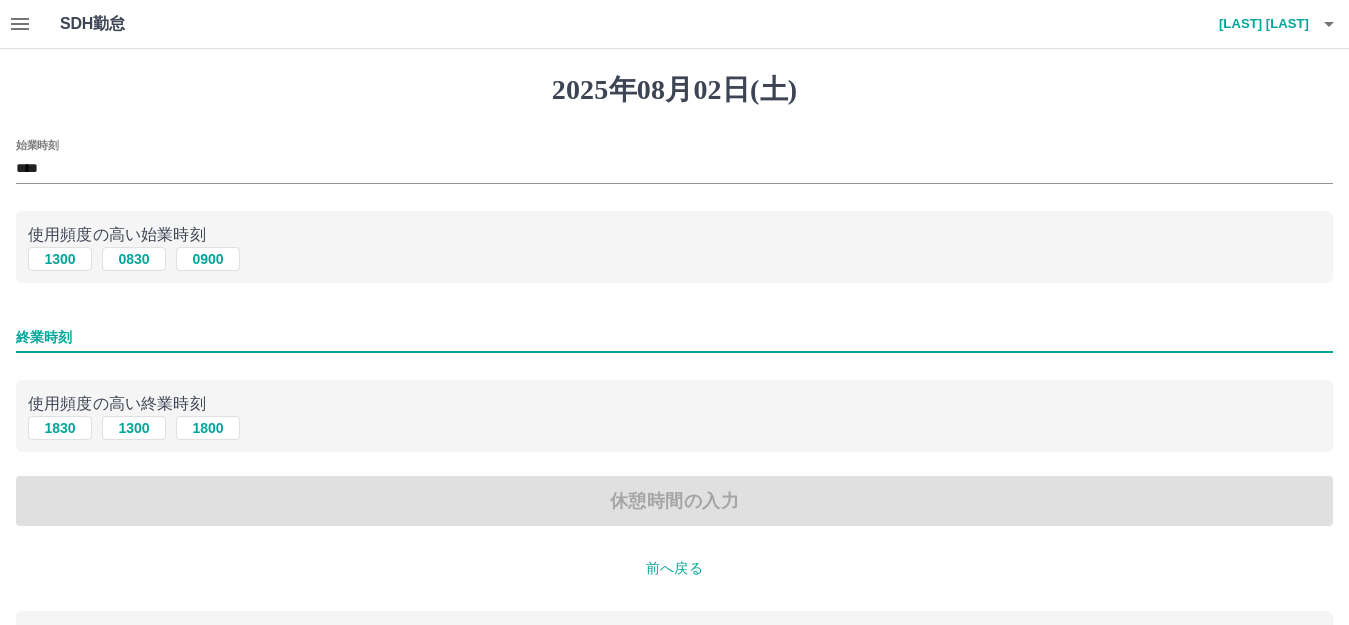 type on "****" 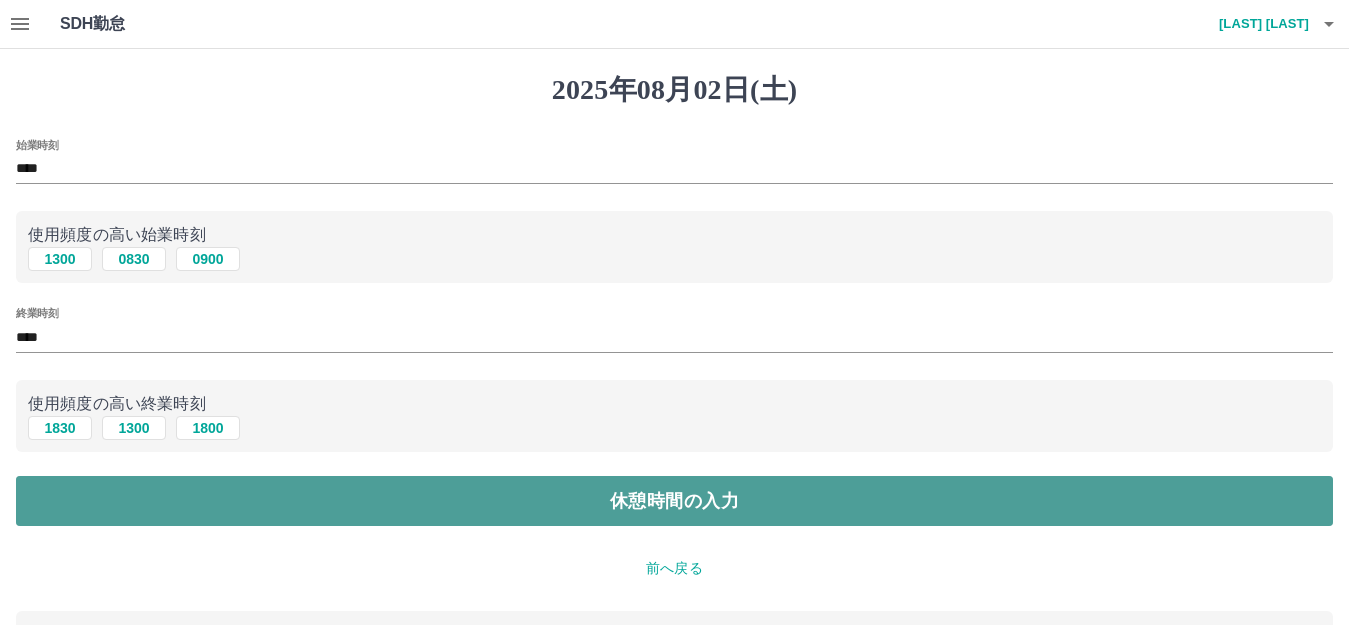 click on "休憩時間の入力" at bounding box center [674, 501] 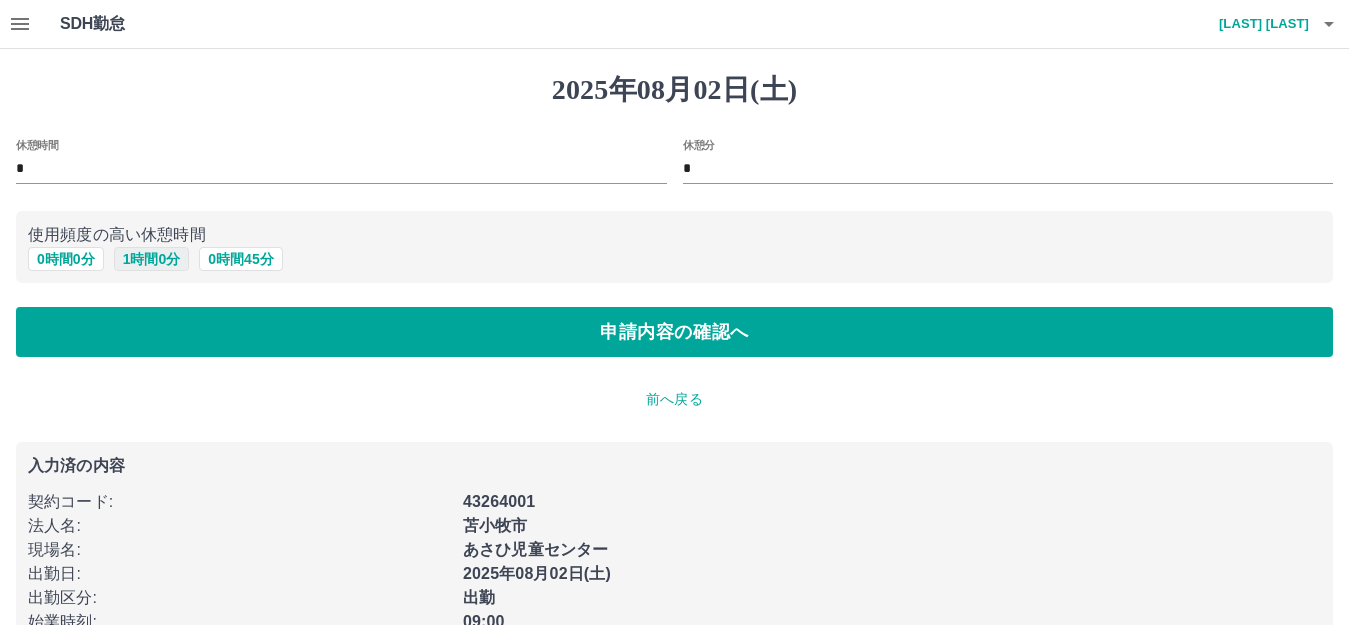 click on "1 時間 0 分" at bounding box center (152, 259) 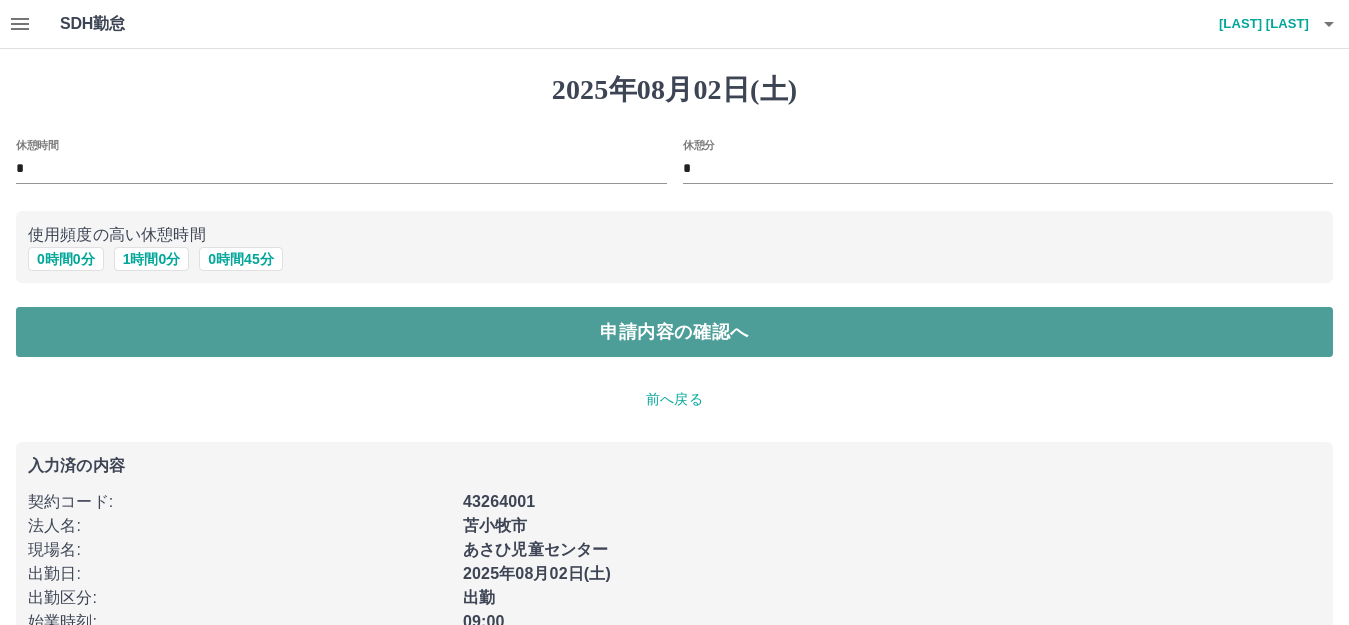 click on "申請内容の確認へ" at bounding box center [674, 332] 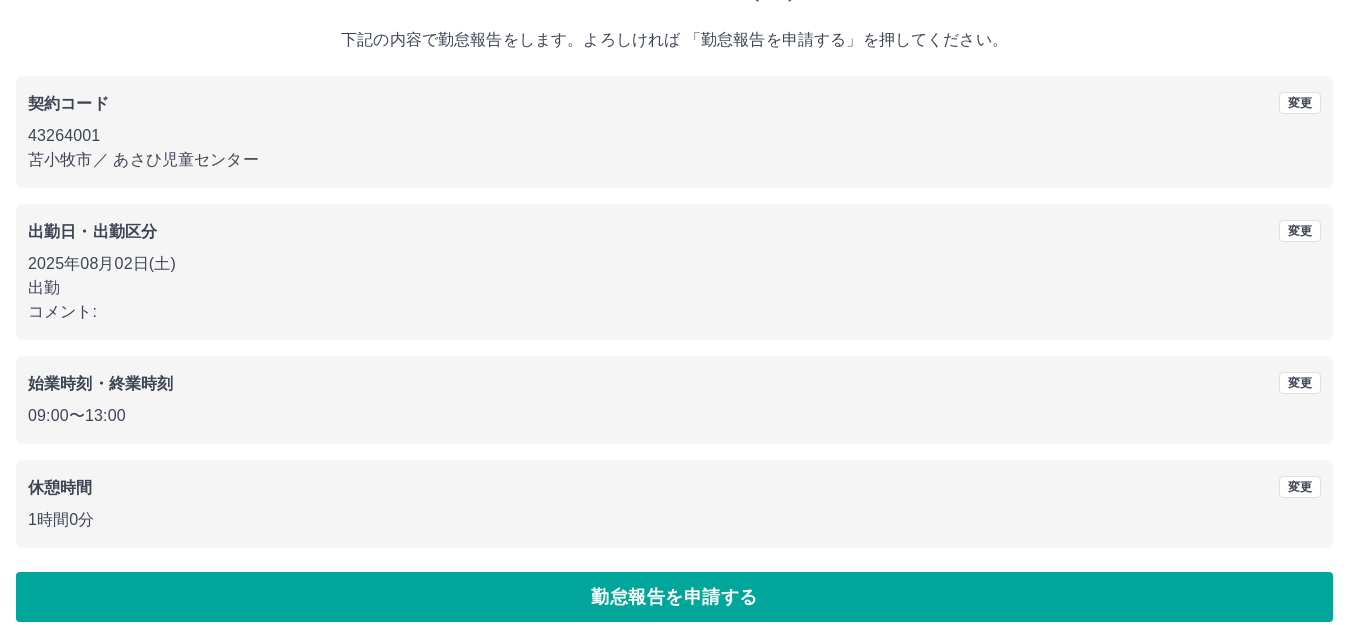 scroll, scrollTop: 124, scrollLeft: 0, axis: vertical 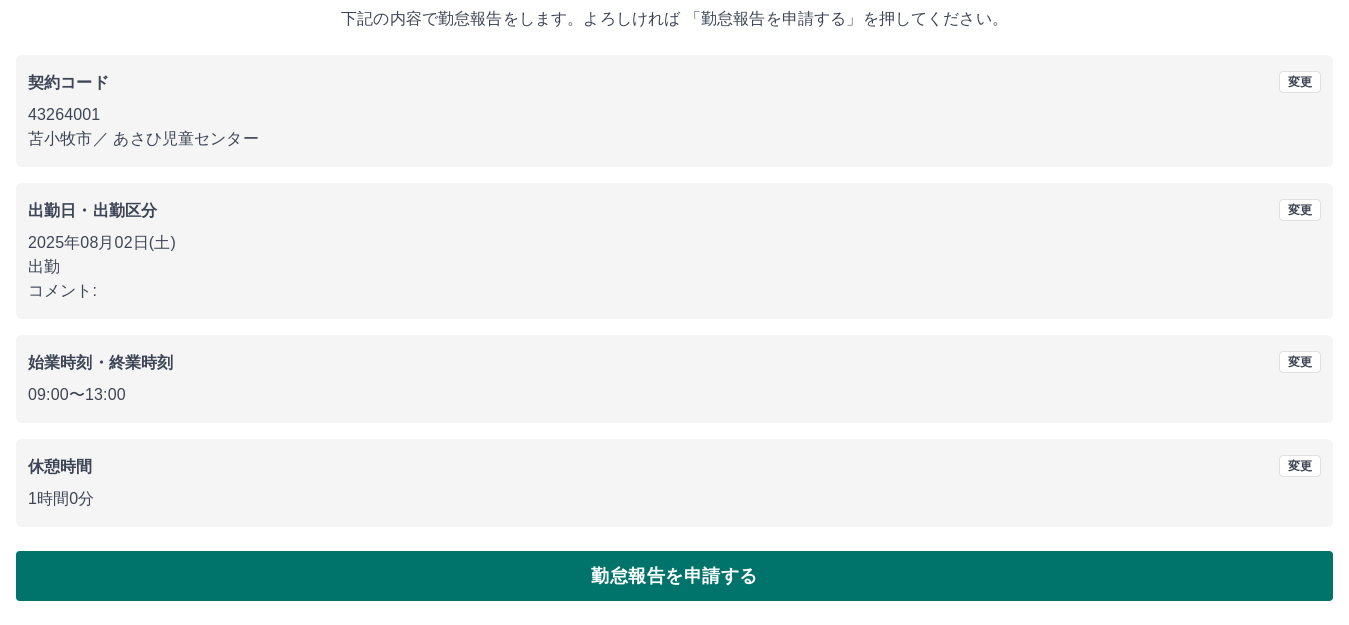 click on "勤怠報告を申請する" at bounding box center (674, 576) 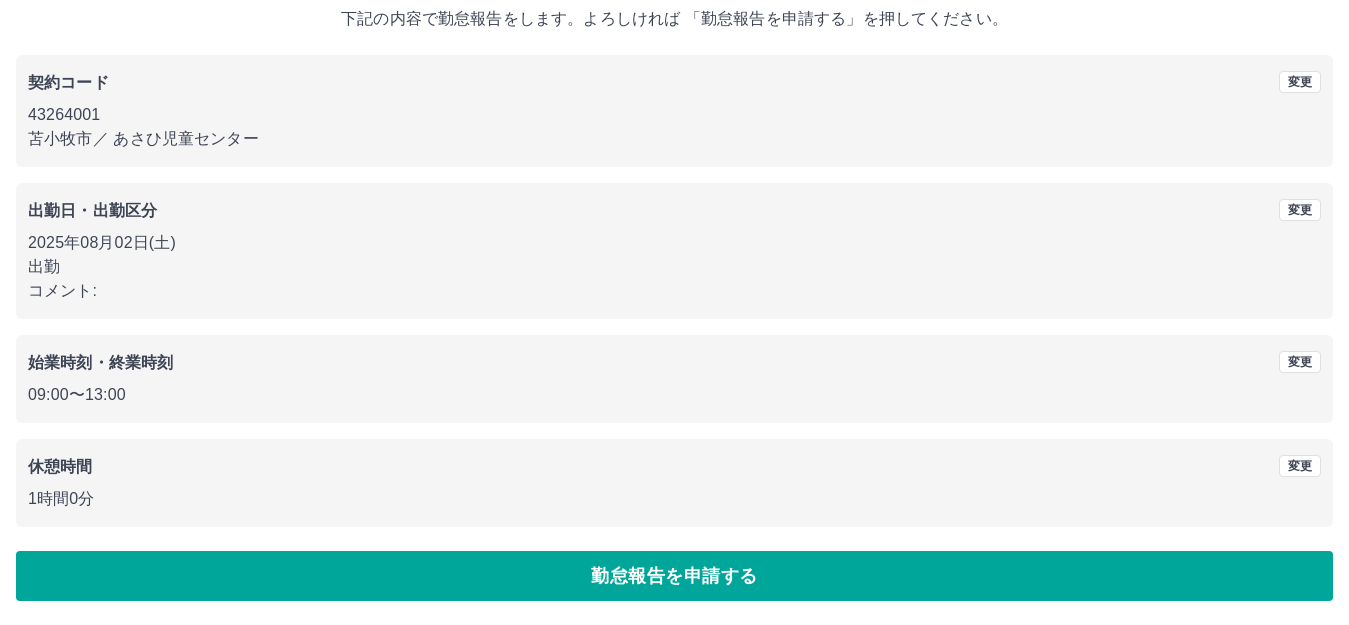 scroll, scrollTop: 0, scrollLeft: 0, axis: both 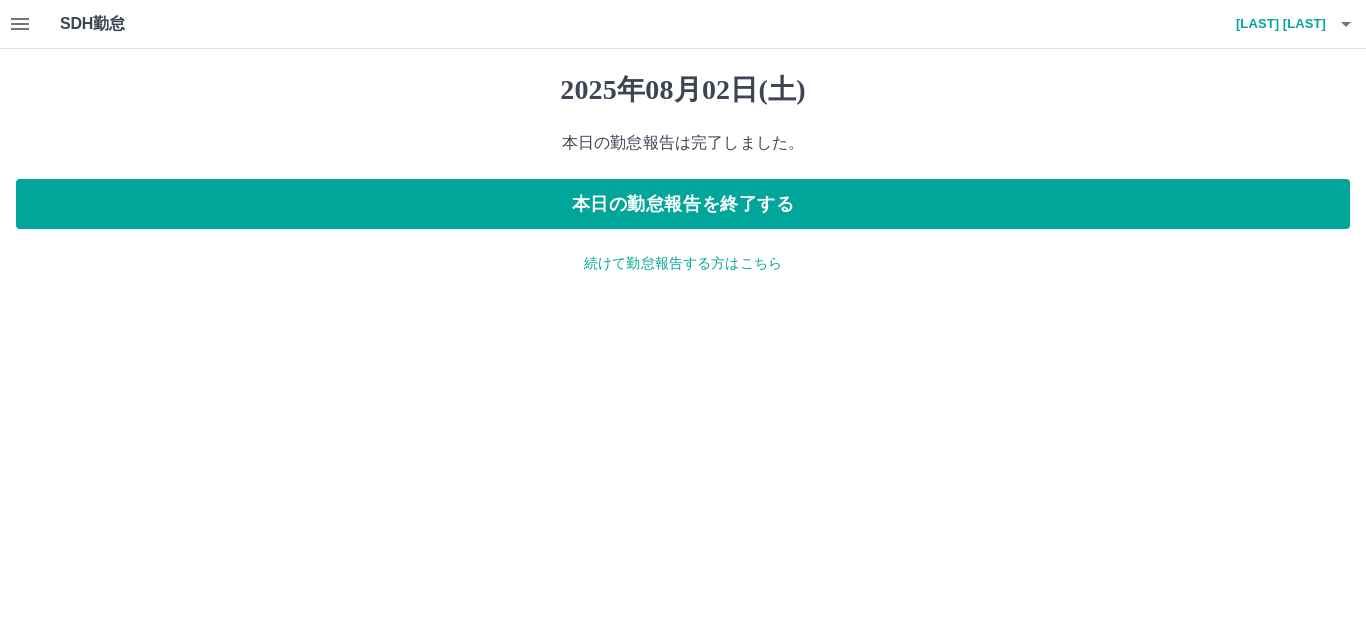 click on "続けて勤怠報告する方はこちら" at bounding box center [683, 263] 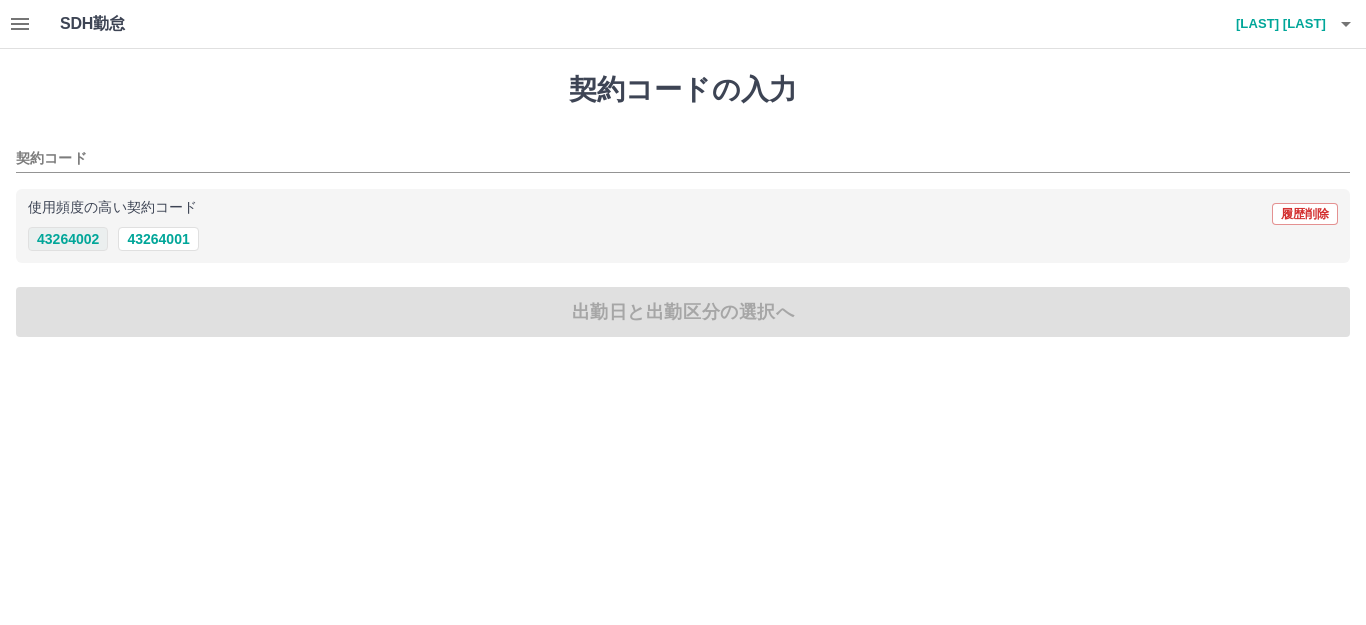 click on "43264002" at bounding box center (68, 239) 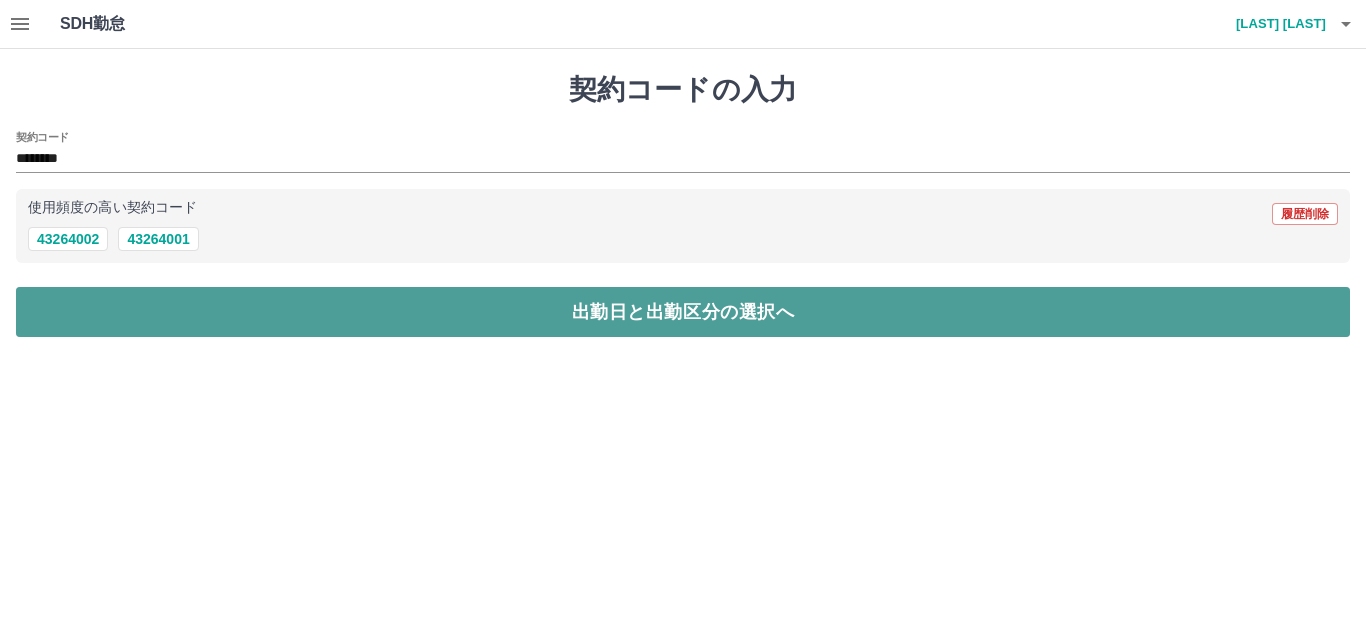 click on "出勤日と出勤区分の選択へ" at bounding box center (683, 312) 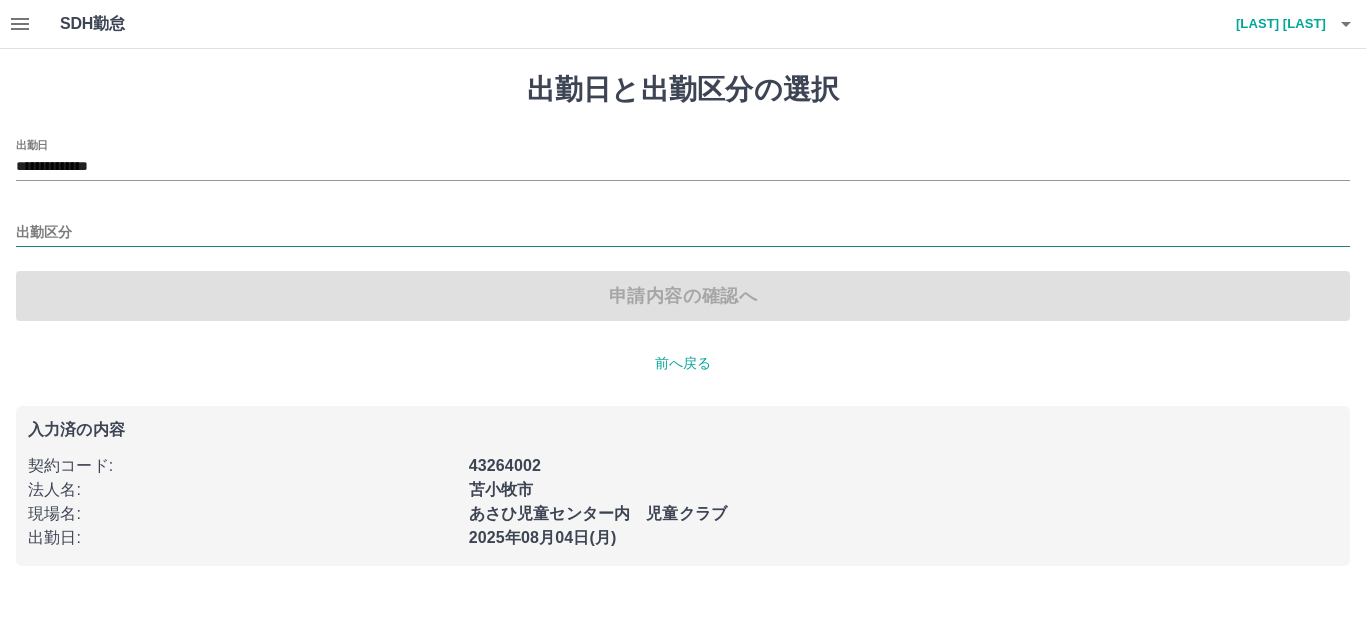 click on "出勤区分" at bounding box center (683, 233) 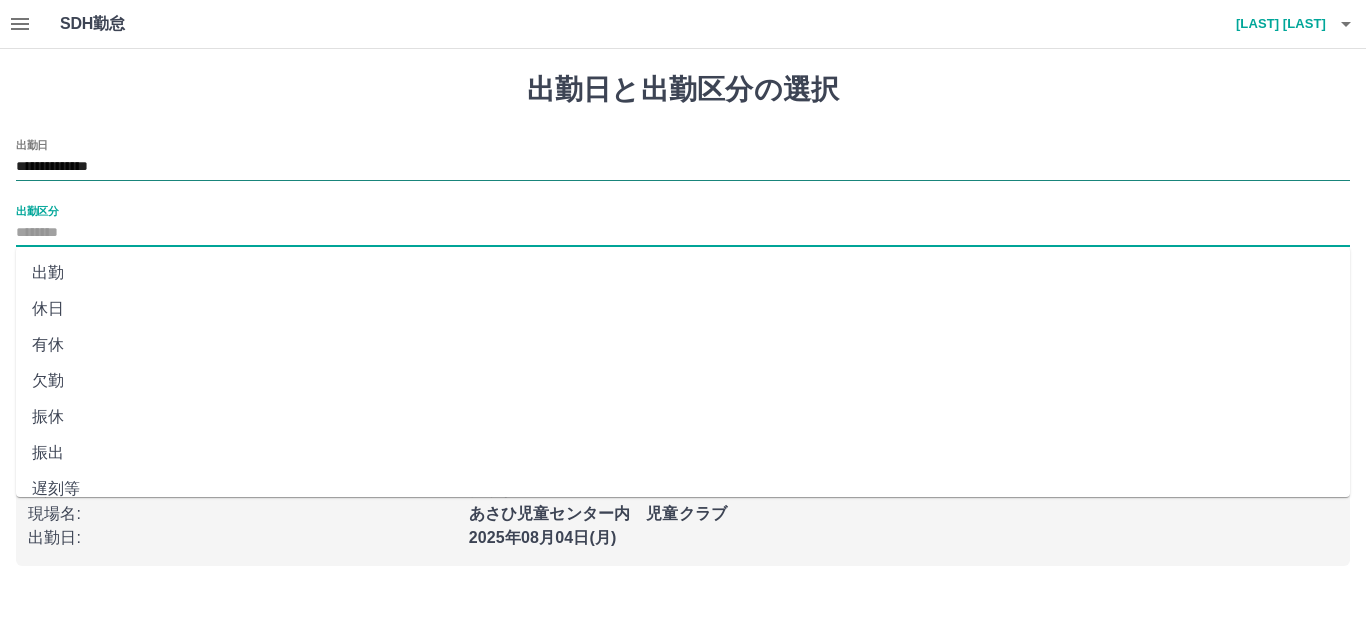 click on "**********" at bounding box center [683, 167] 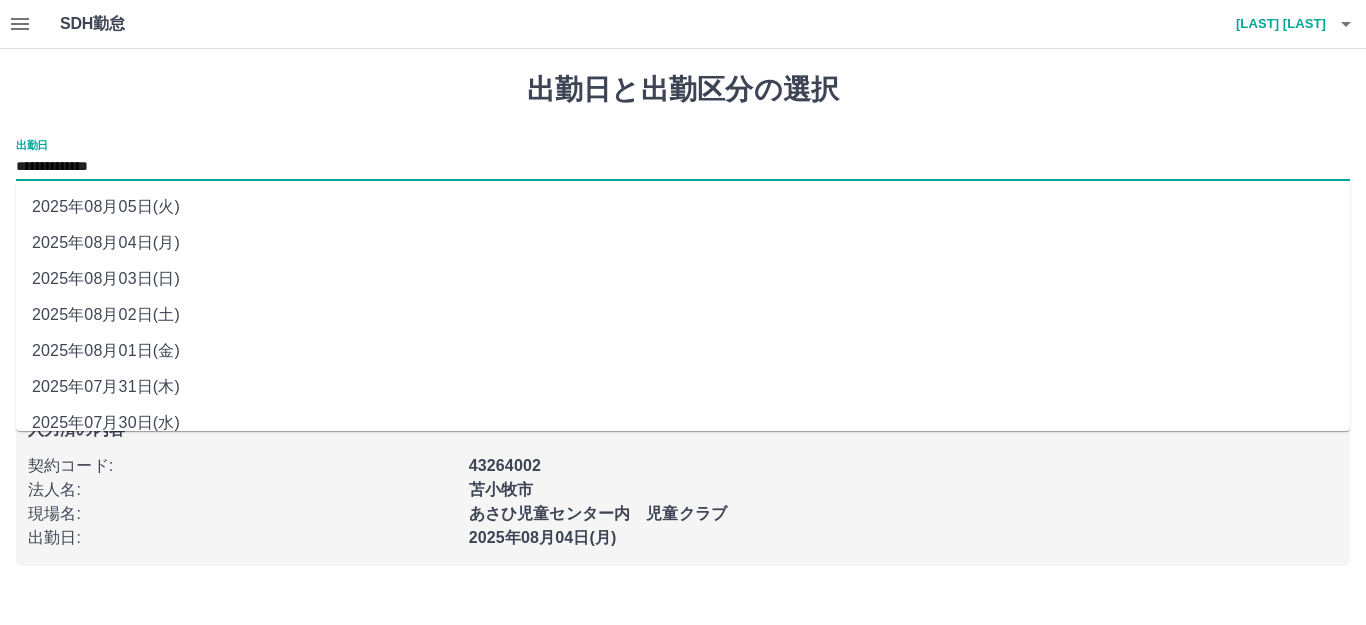 click on "2025年08月02日(土)" at bounding box center [683, 315] 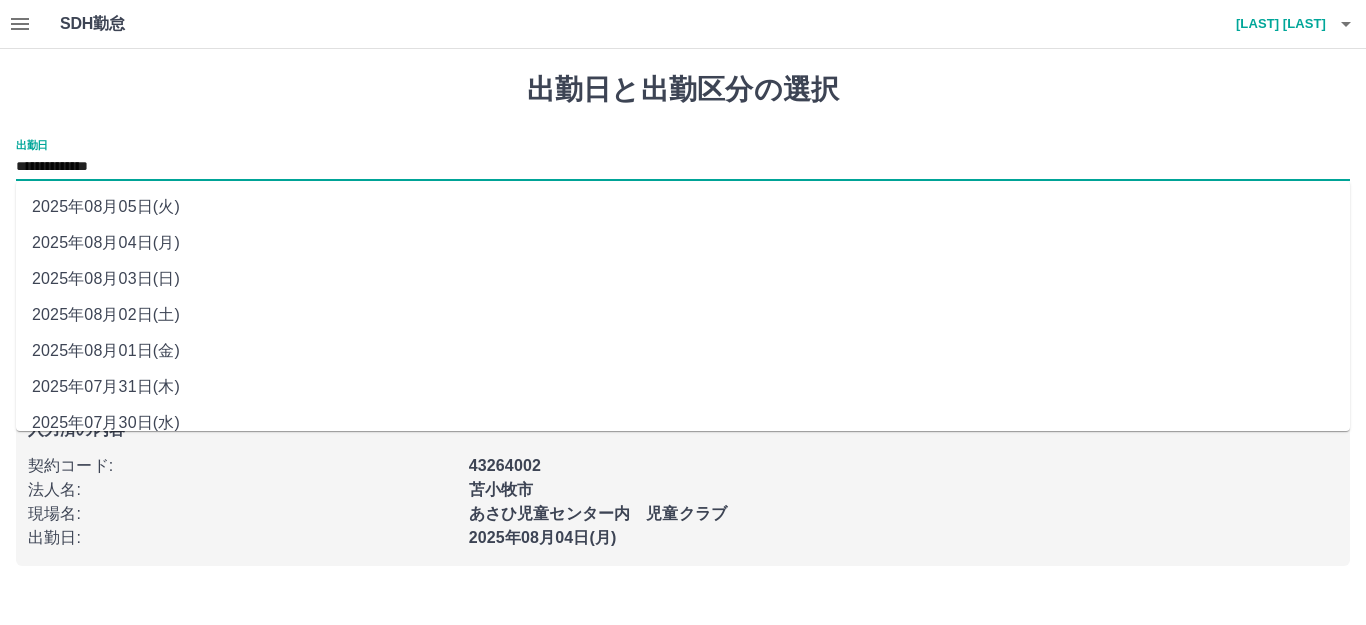type on "**********" 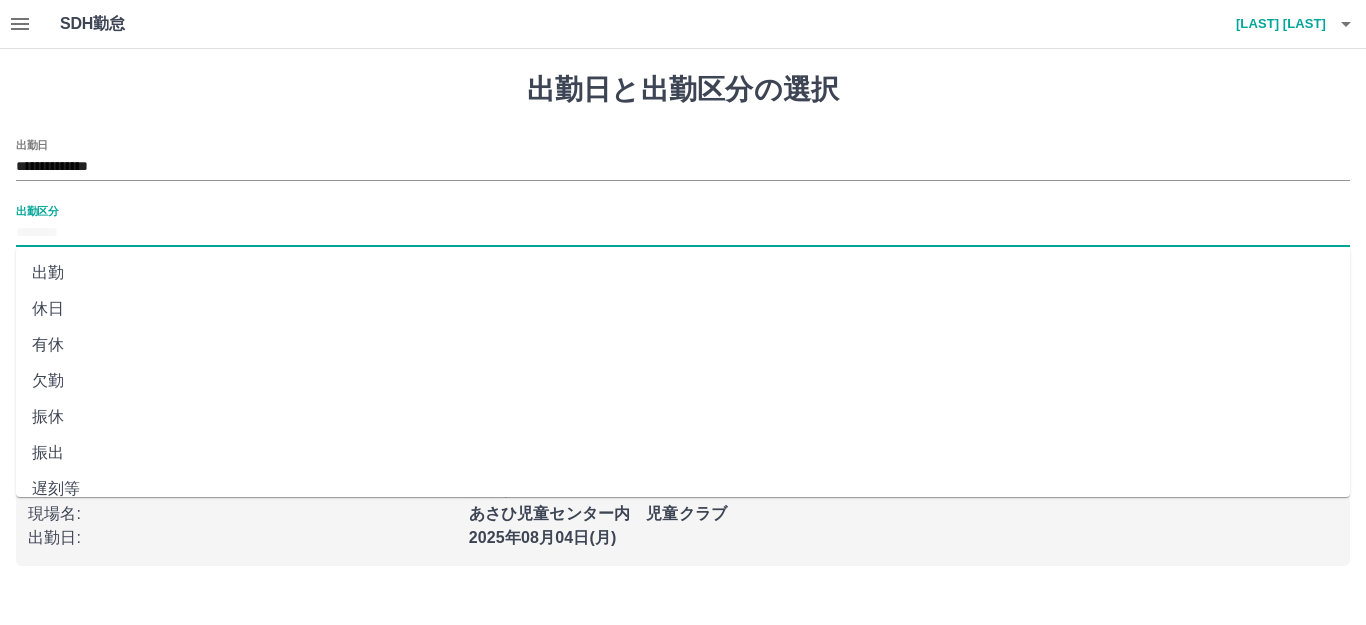 click on "出勤区分" at bounding box center [683, 233] 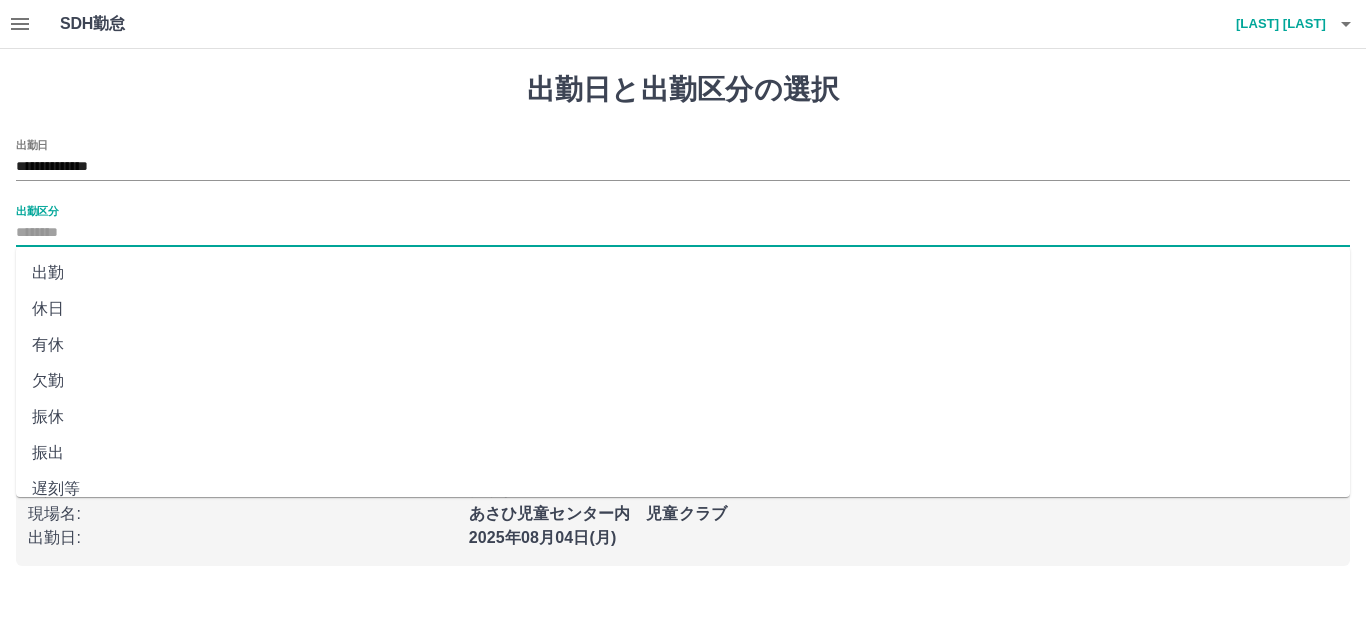 click on "出勤" at bounding box center (683, 273) 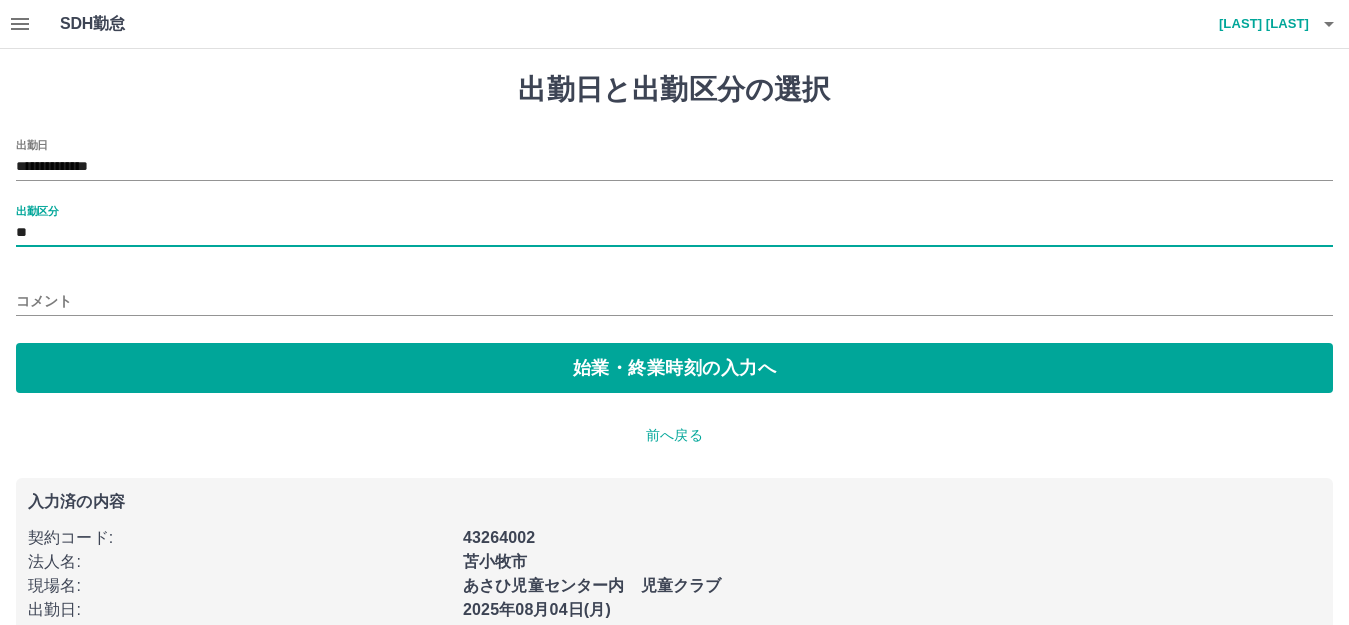 click on "コメント" at bounding box center (674, 301) 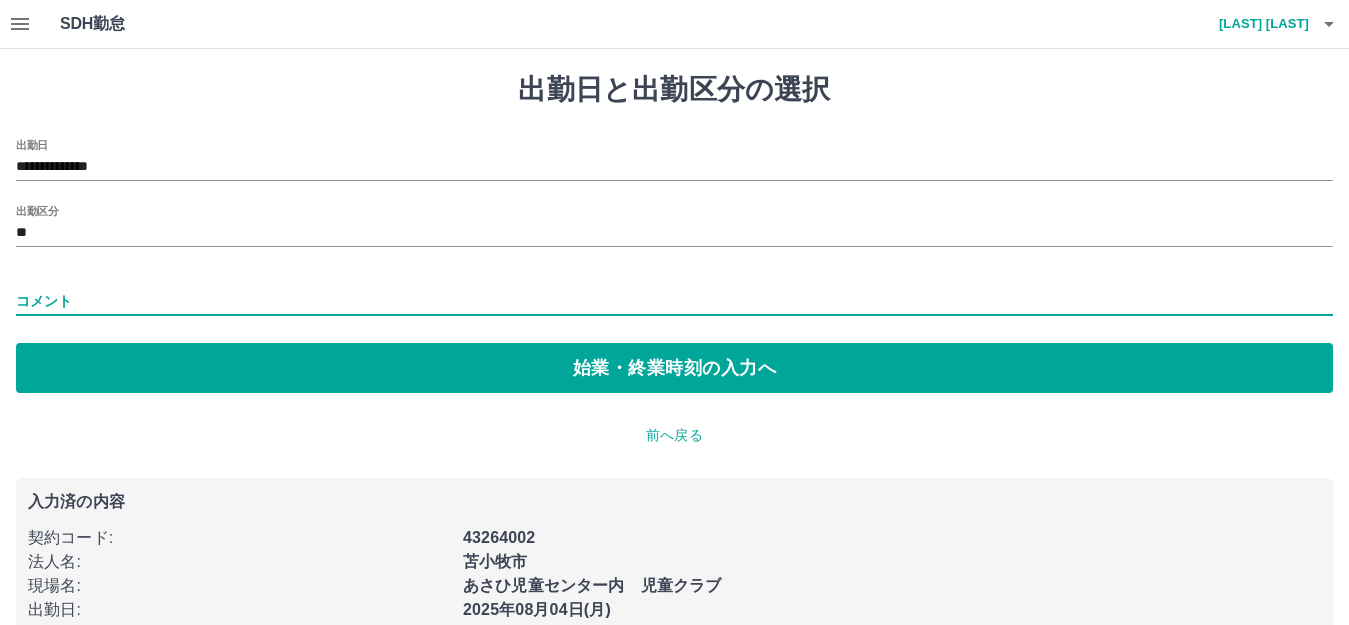 type on "*****" 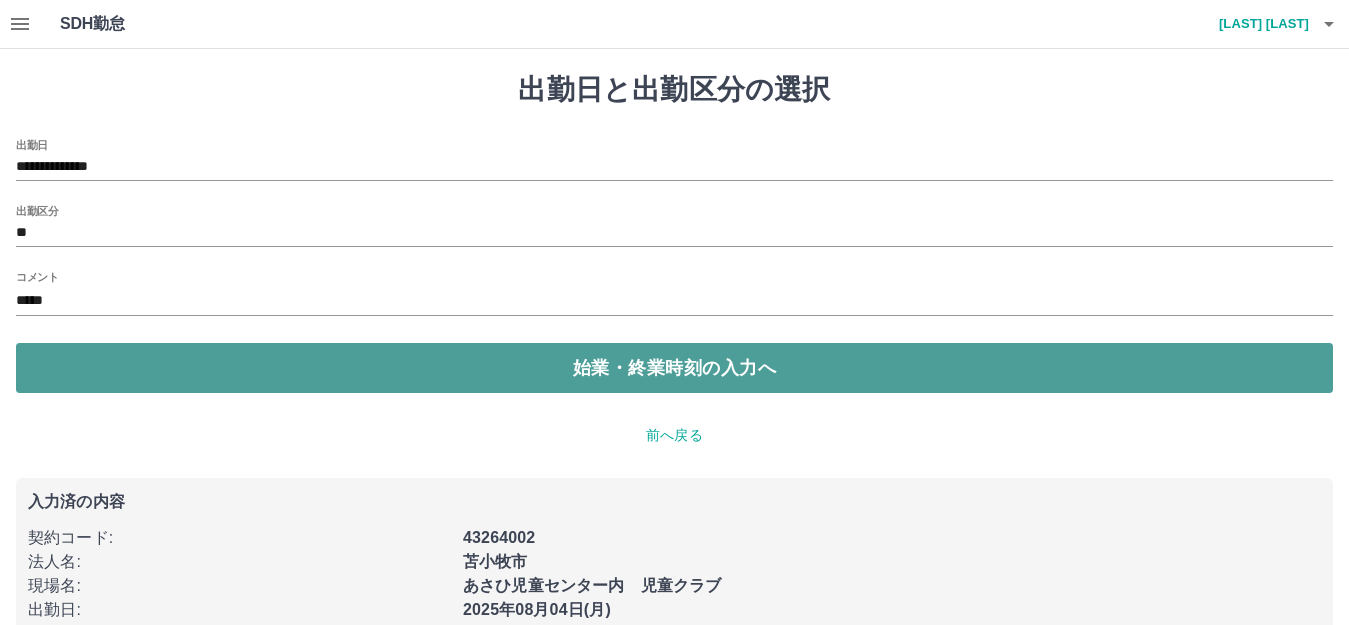 click on "始業・終業時刻の入力へ" at bounding box center [674, 368] 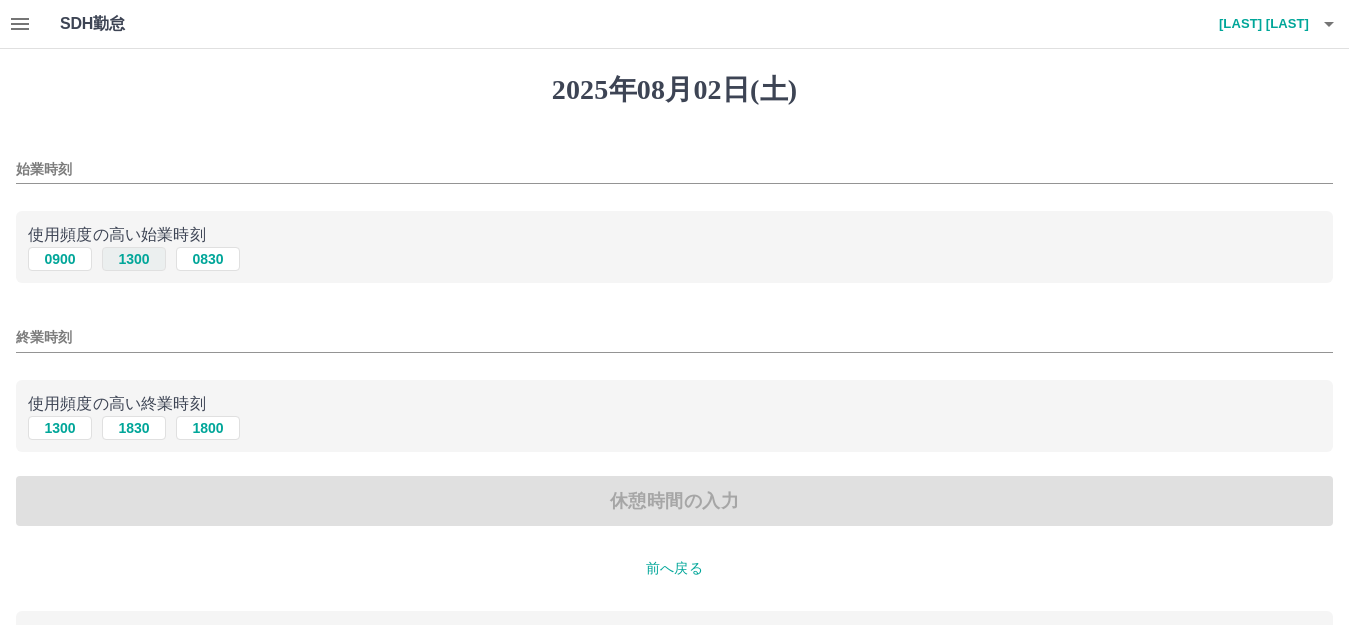 click on "1300" at bounding box center [134, 259] 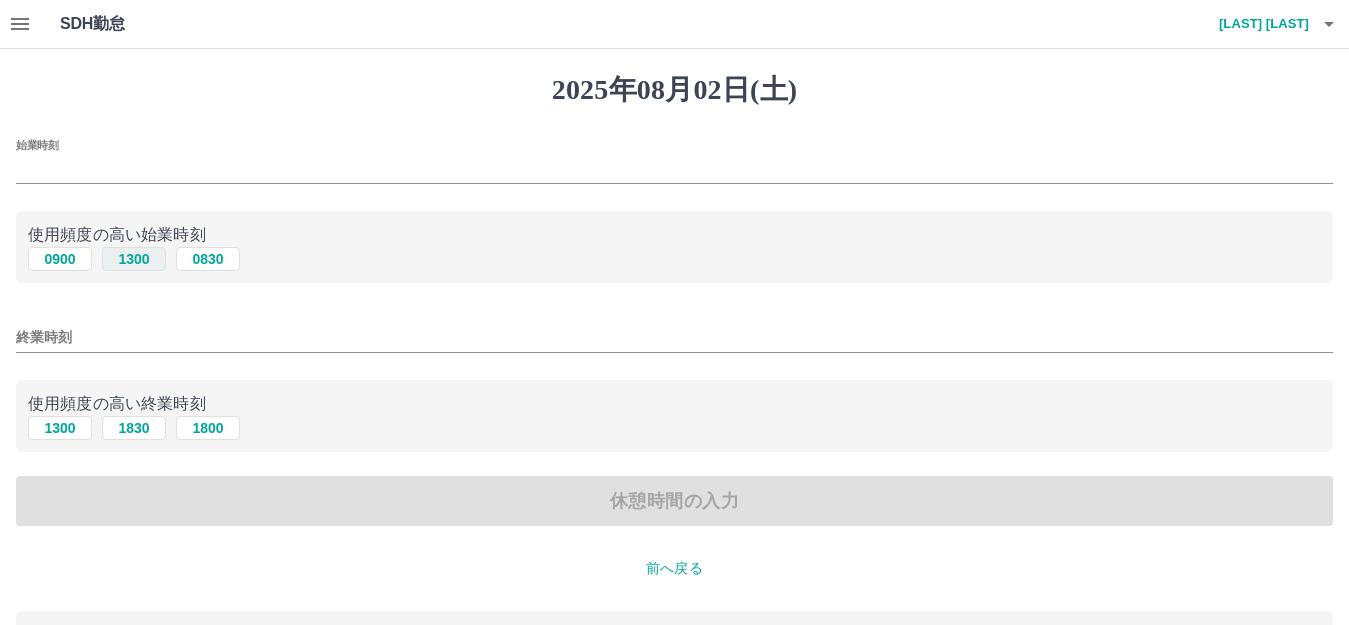 type on "****" 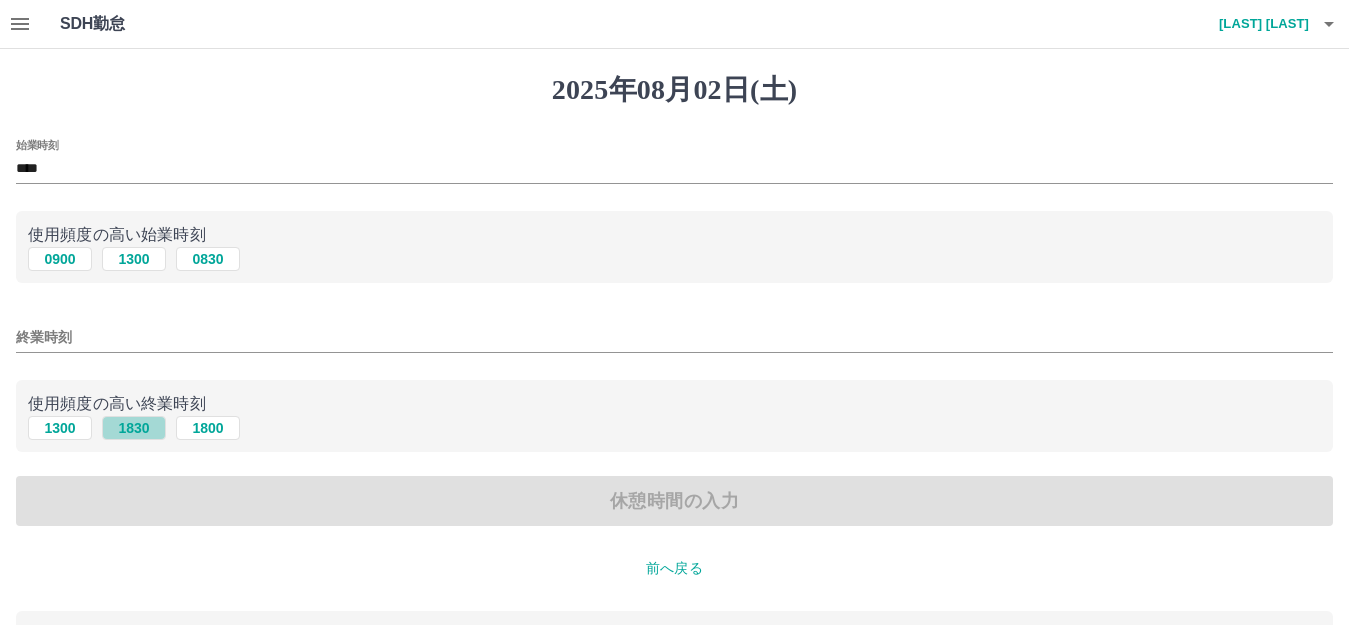 click on "1830" at bounding box center (134, 428) 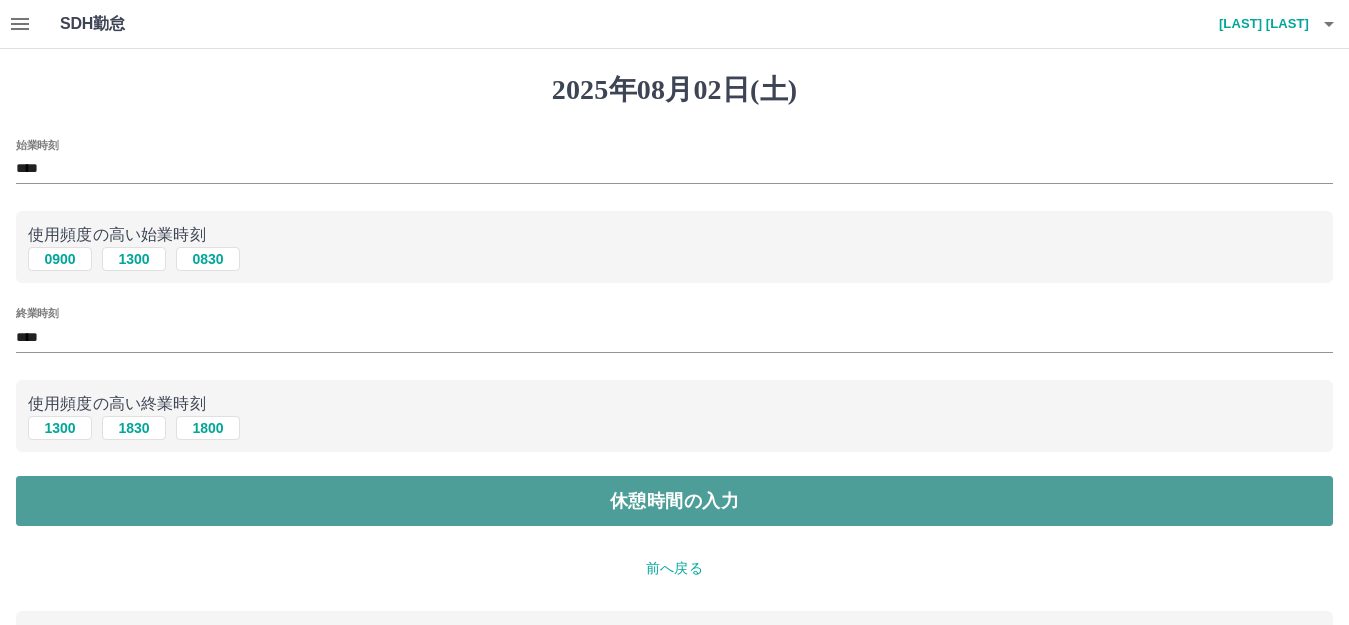 click on "休憩時間の入力" at bounding box center [674, 501] 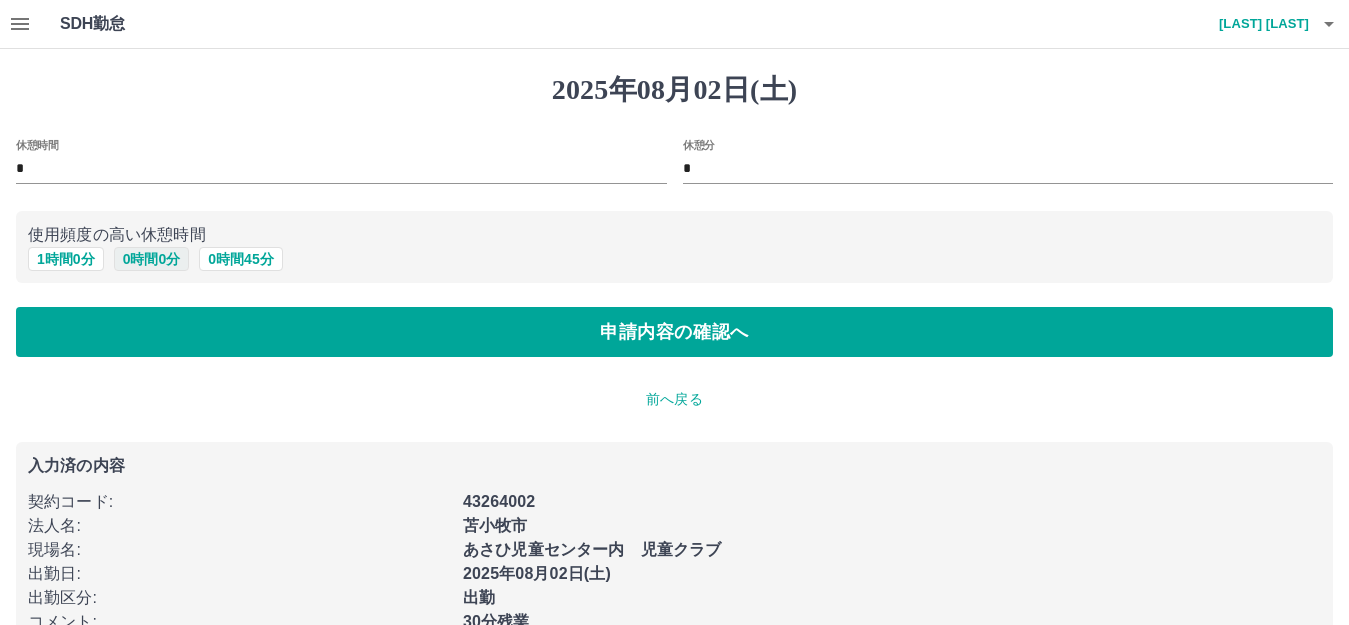 click on "0 時間 0 分" at bounding box center (152, 259) 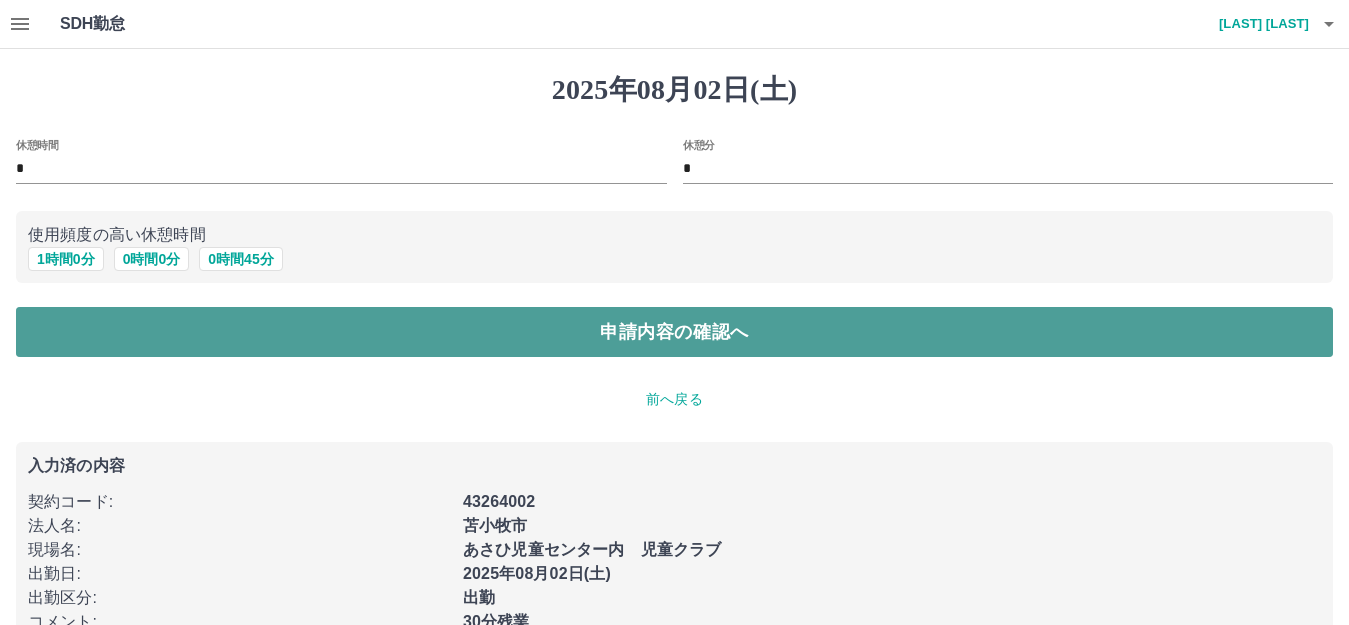 click on "申請内容の確認へ" at bounding box center [674, 332] 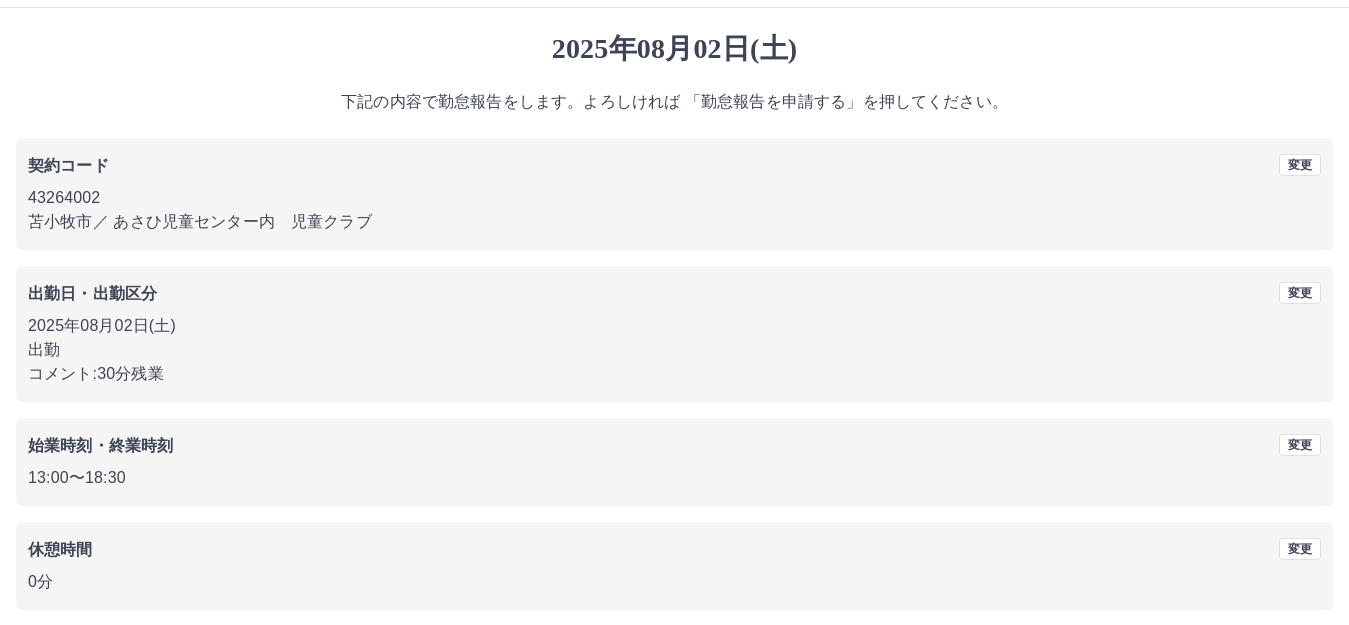 scroll, scrollTop: 124, scrollLeft: 0, axis: vertical 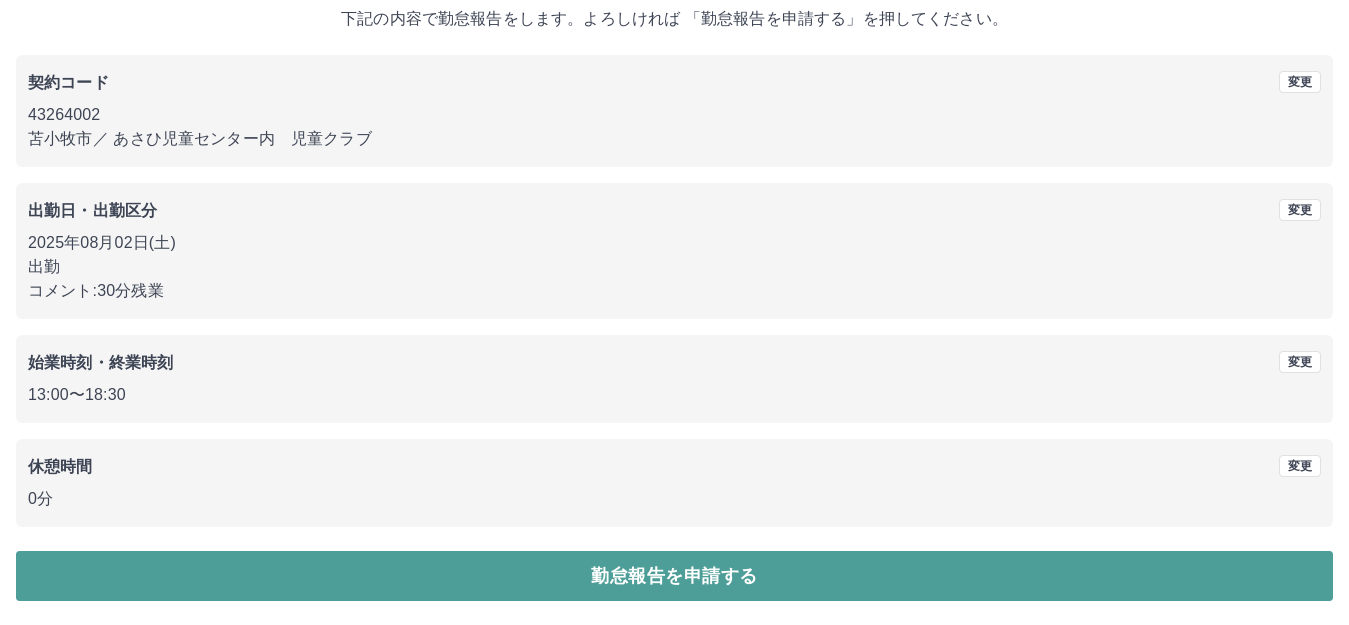 click on "勤怠報告を申請する" at bounding box center (674, 576) 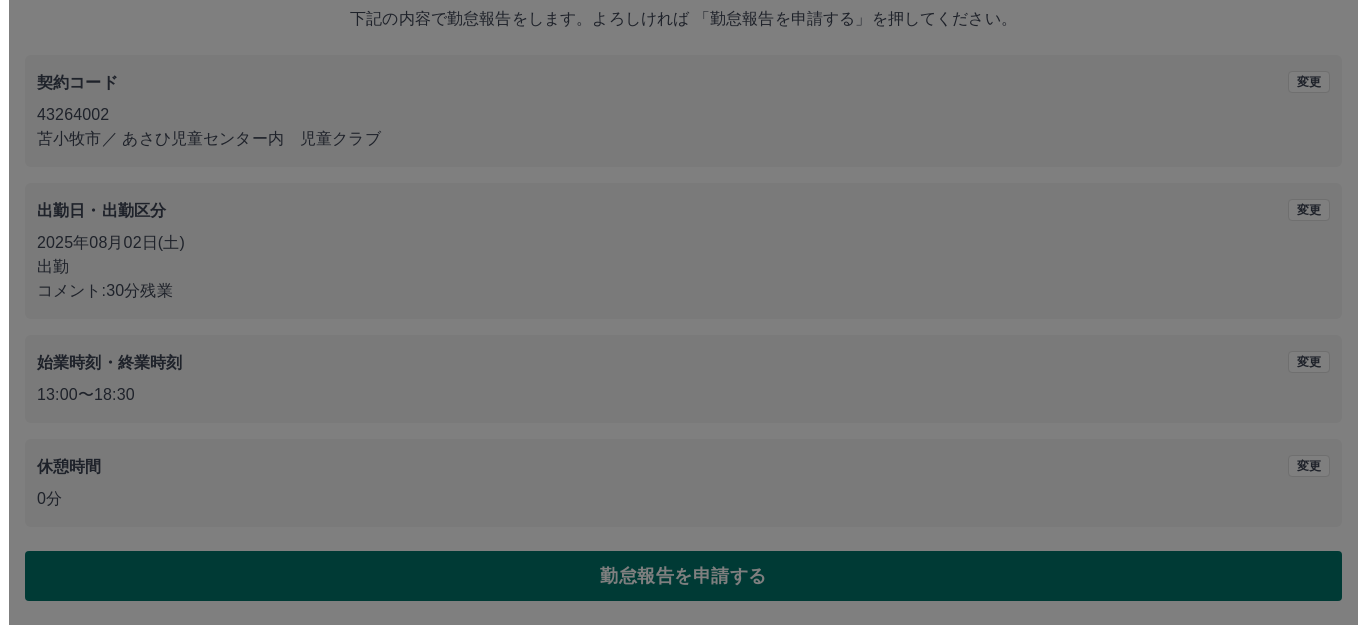 scroll, scrollTop: 0, scrollLeft: 0, axis: both 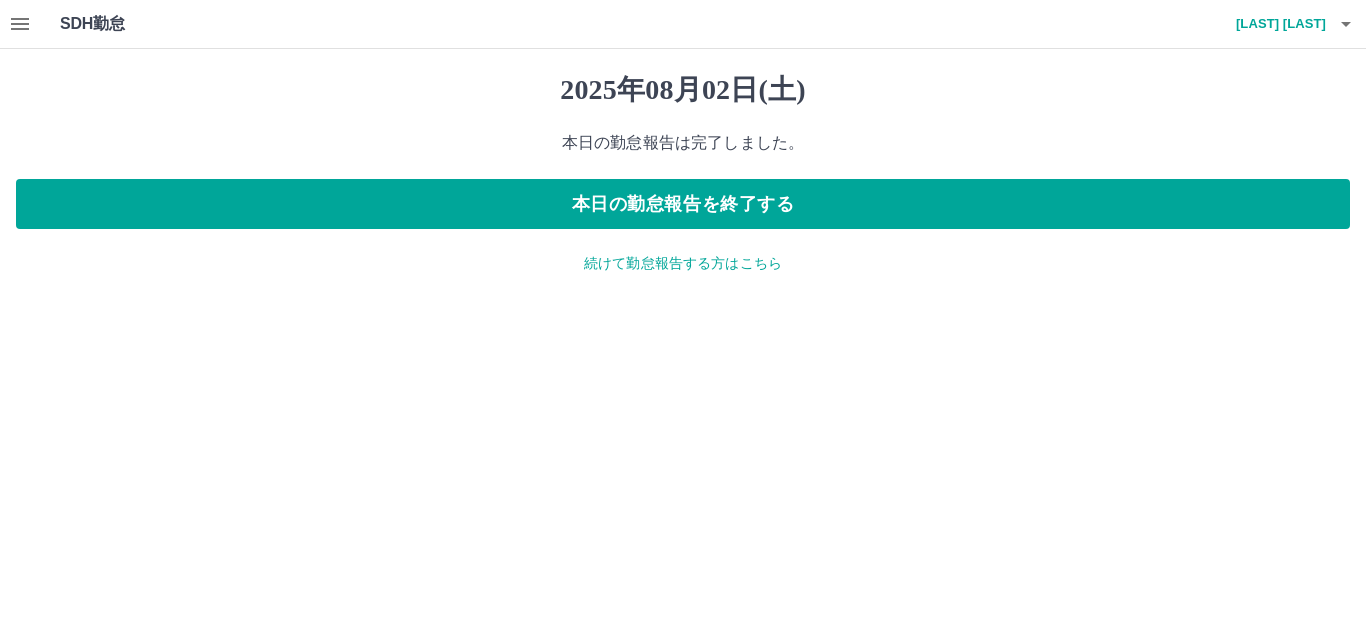 click on "続けて勤怠報告する方はこちら" at bounding box center [683, 263] 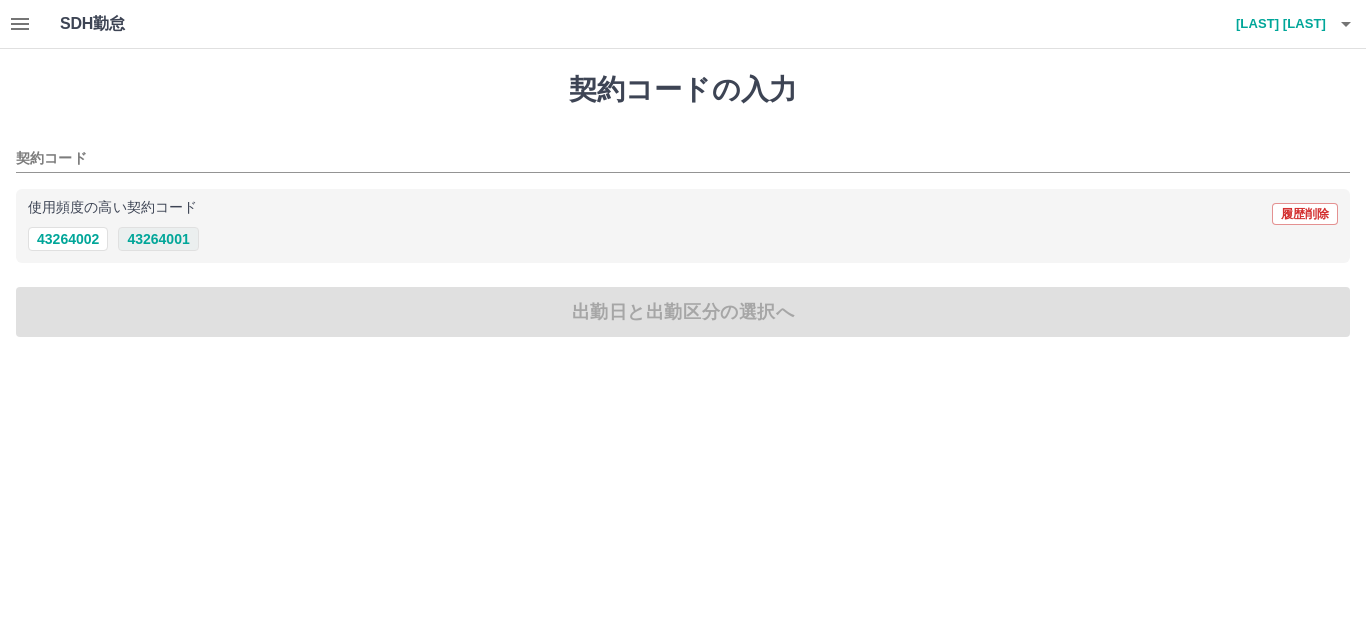 click on "43264001" at bounding box center (158, 239) 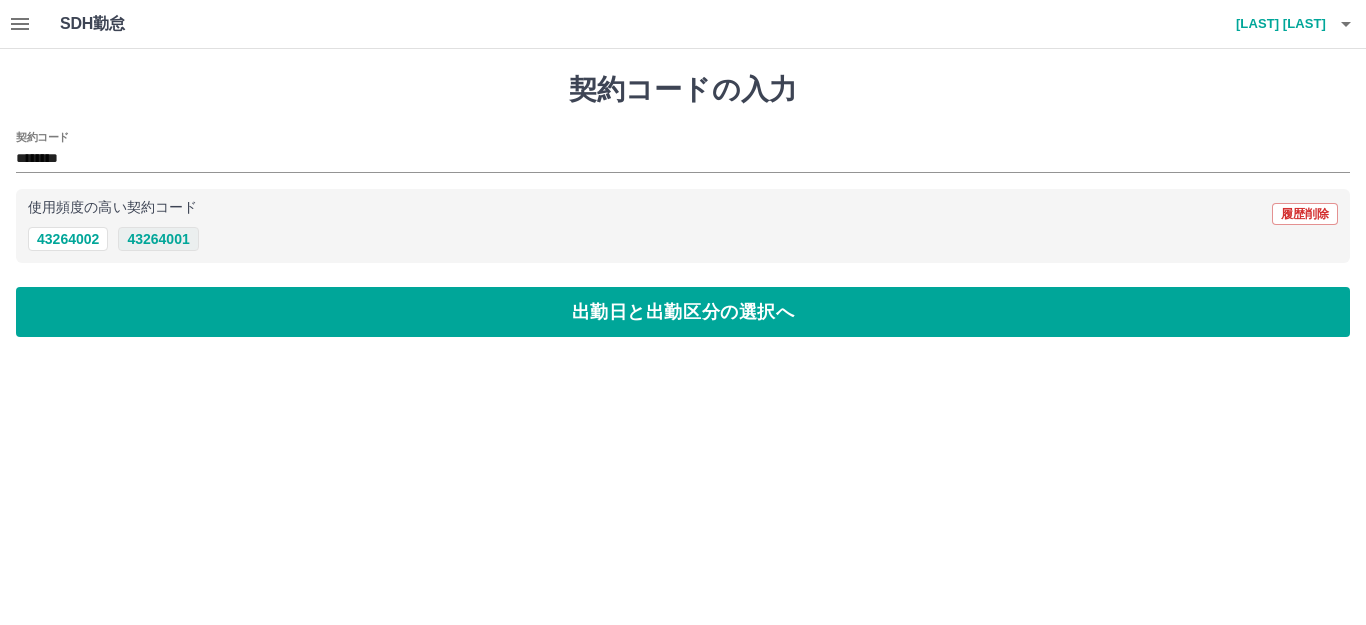 type on "********" 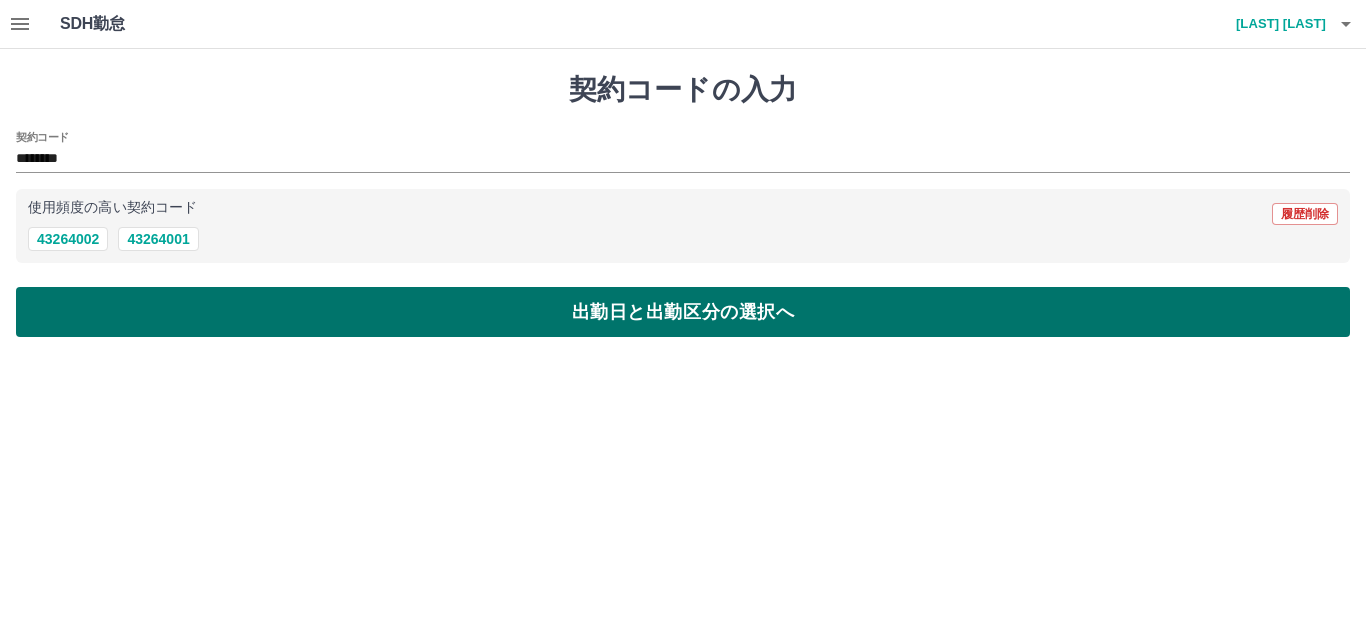 click on "出勤日と出勤区分の選択へ" at bounding box center (683, 312) 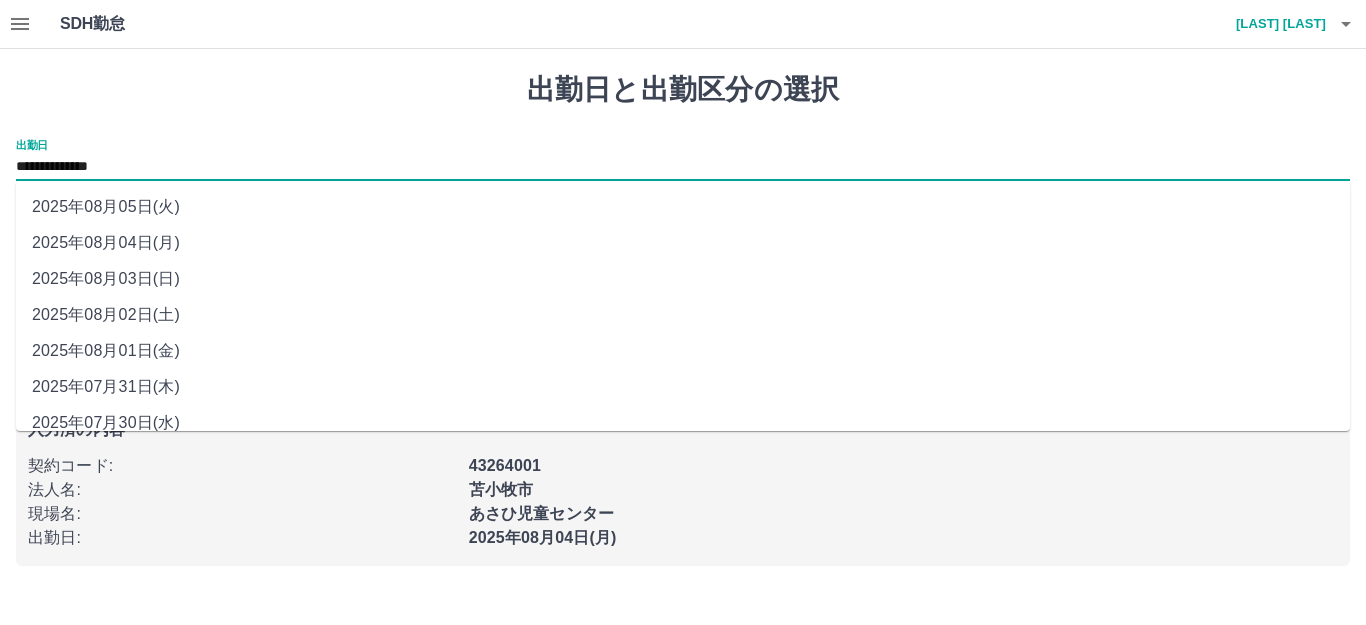 click on "**********" at bounding box center [683, 167] 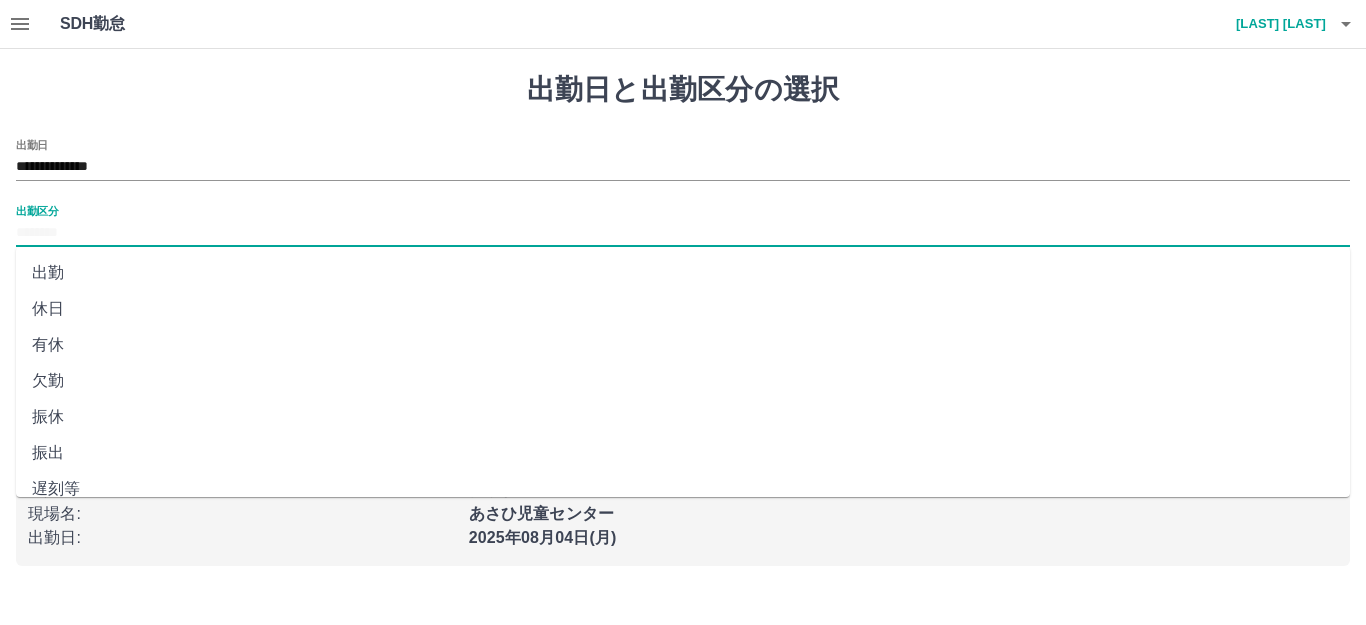 click on "出勤区分" at bounding box center (683, 233) 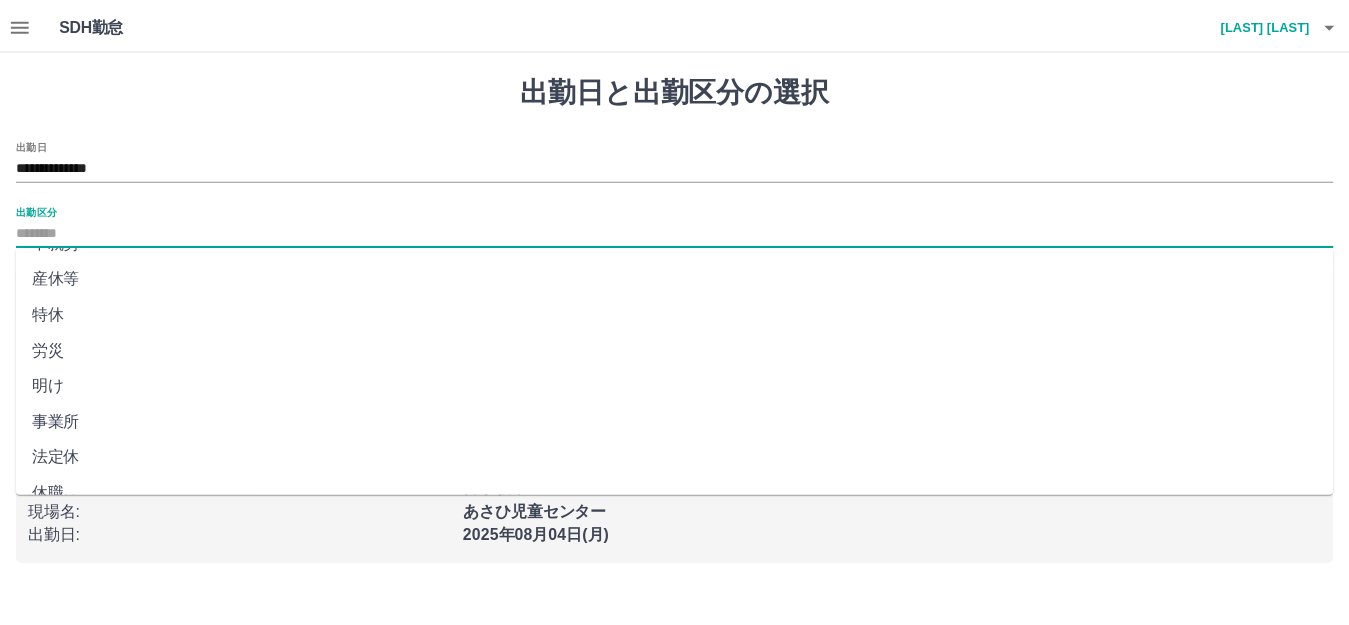 scroll, scrollTop: 414, scrollLeft: 0, axis: vertical 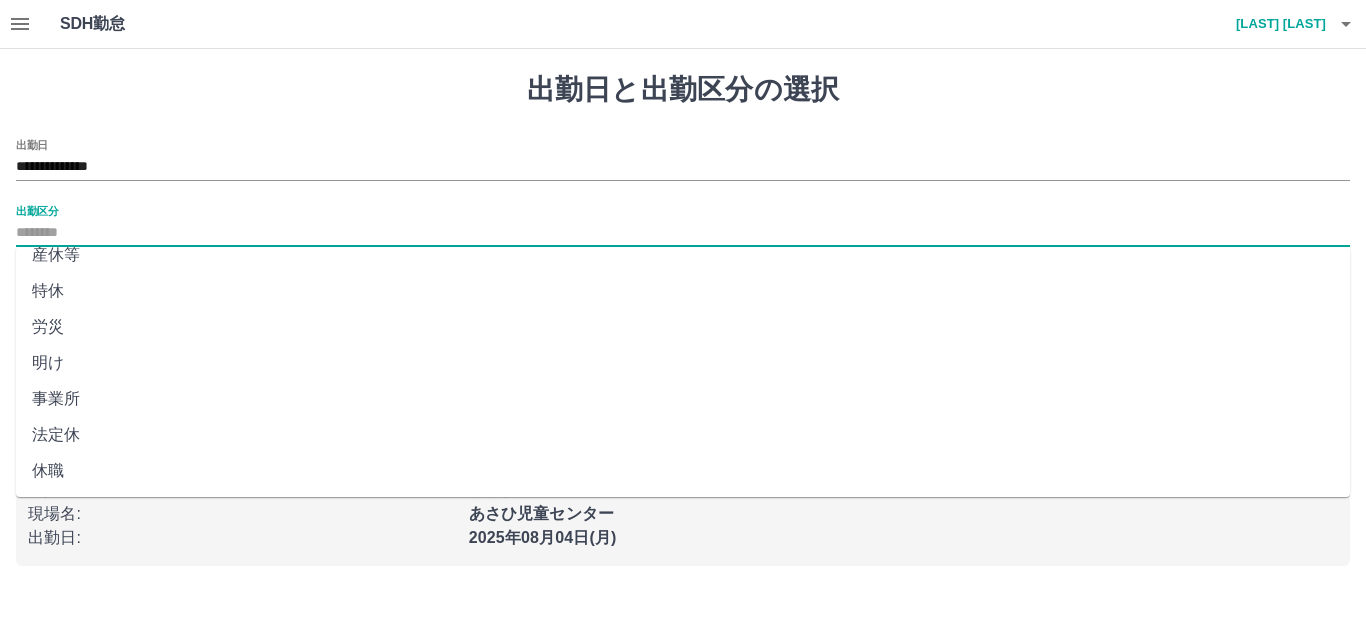 click on "法定休" at bounding box center [683, 435] 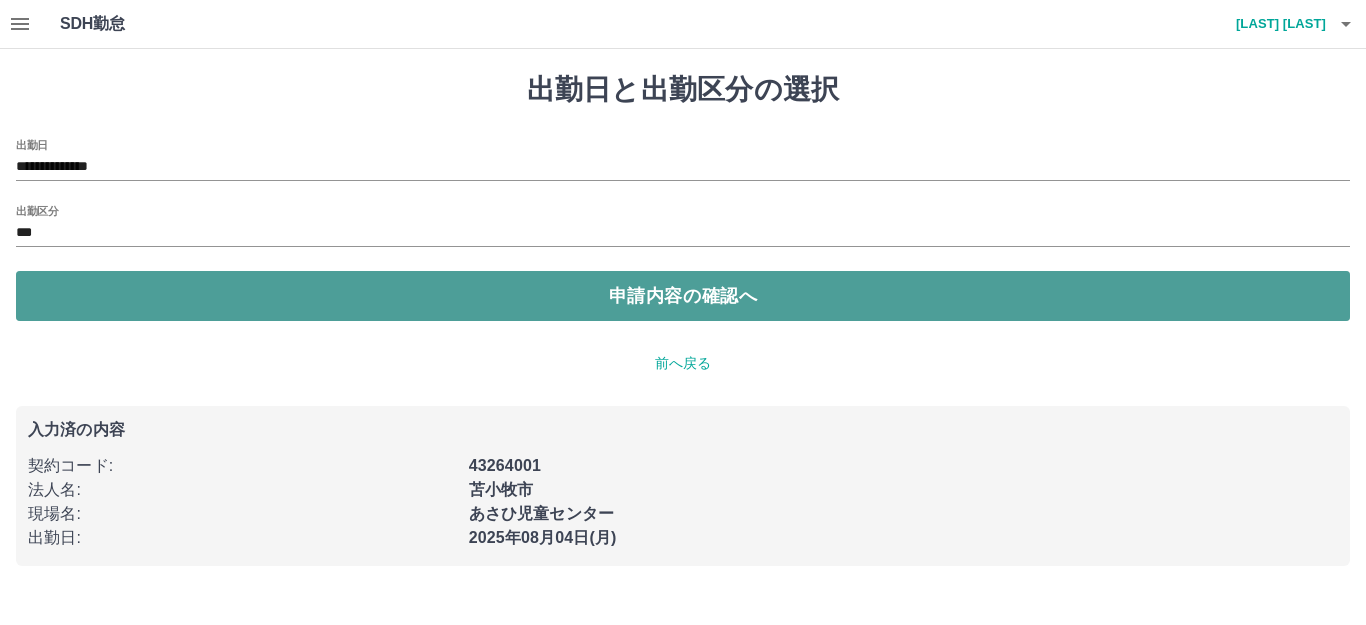 click on "申請内容の確認へ" at bounding box center [683, 296] 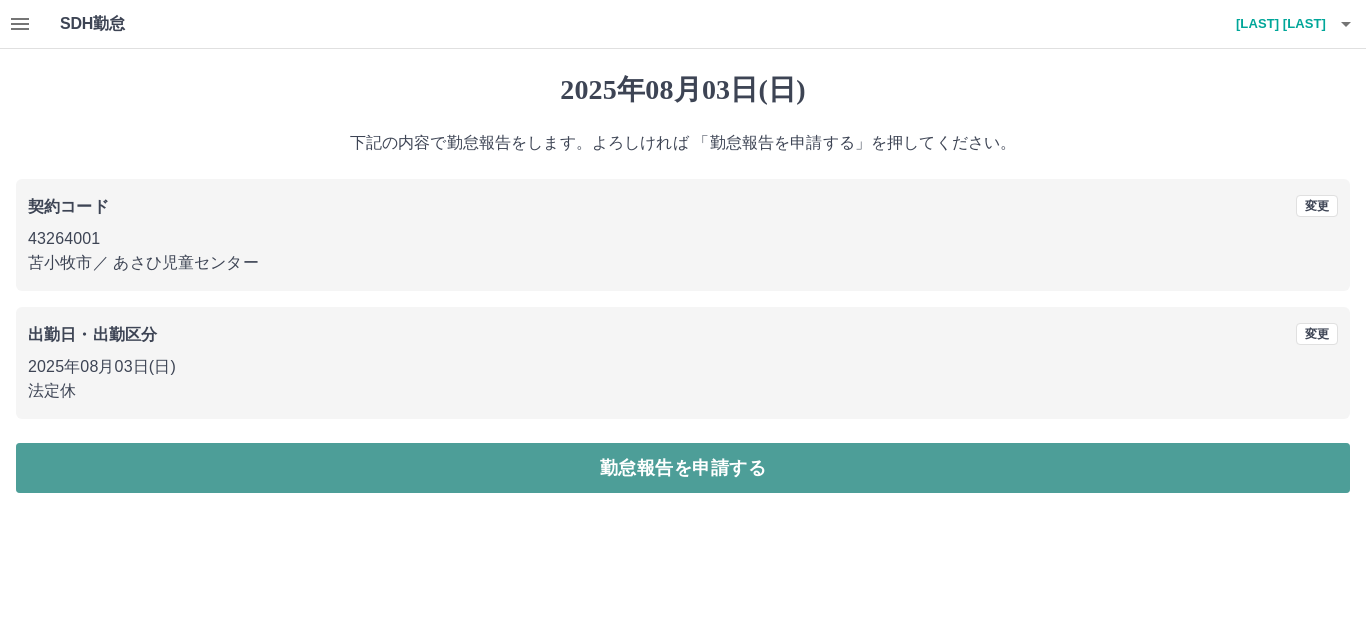 click on "勤怠報告を申請する" at bounding box center (683, 468) 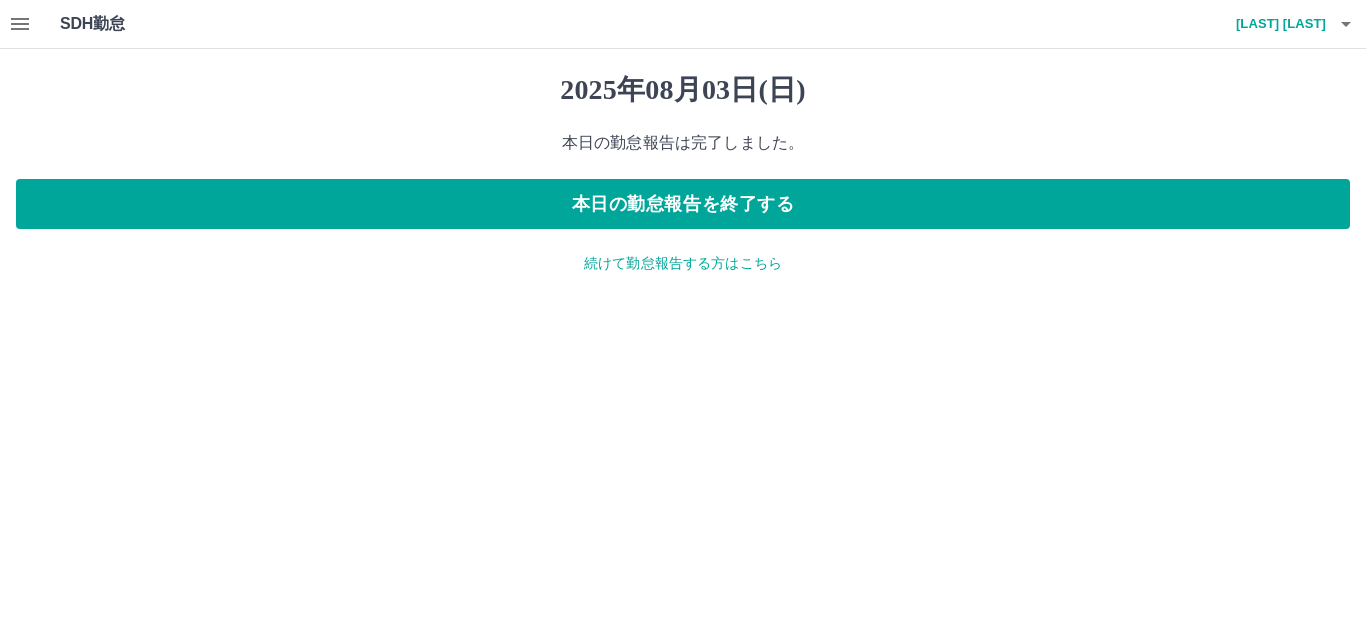 click 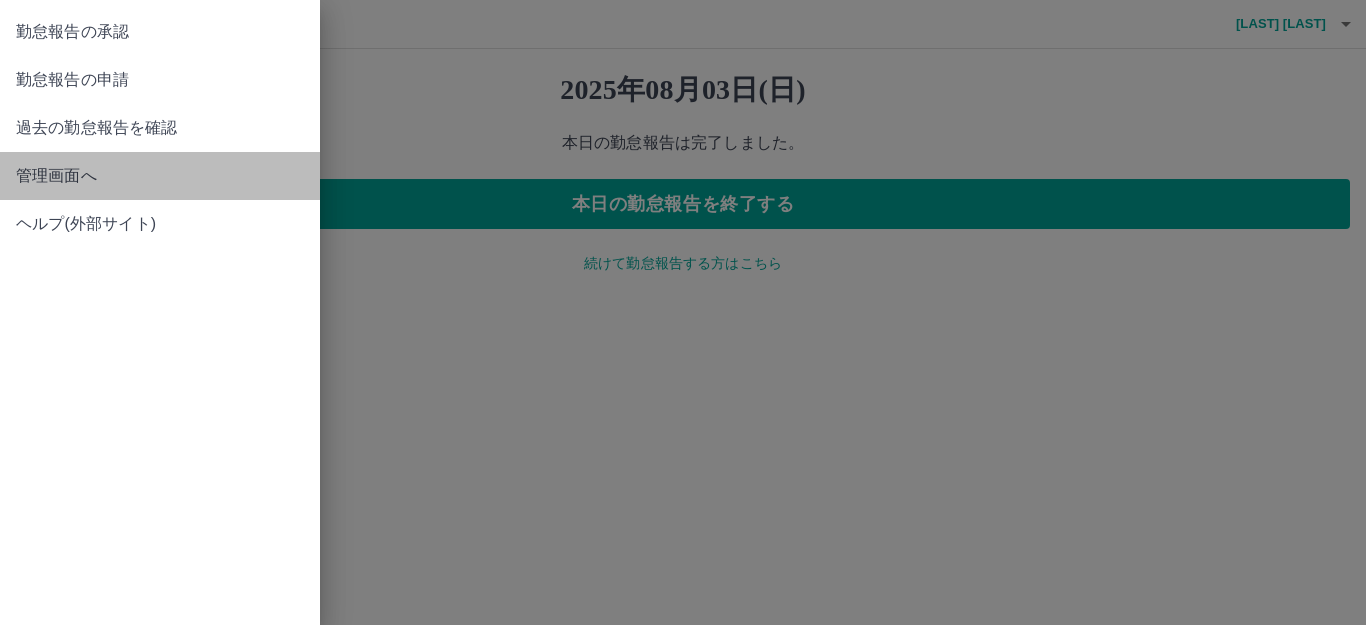 click on "管理画面へ" at bounding box center (160, 176) 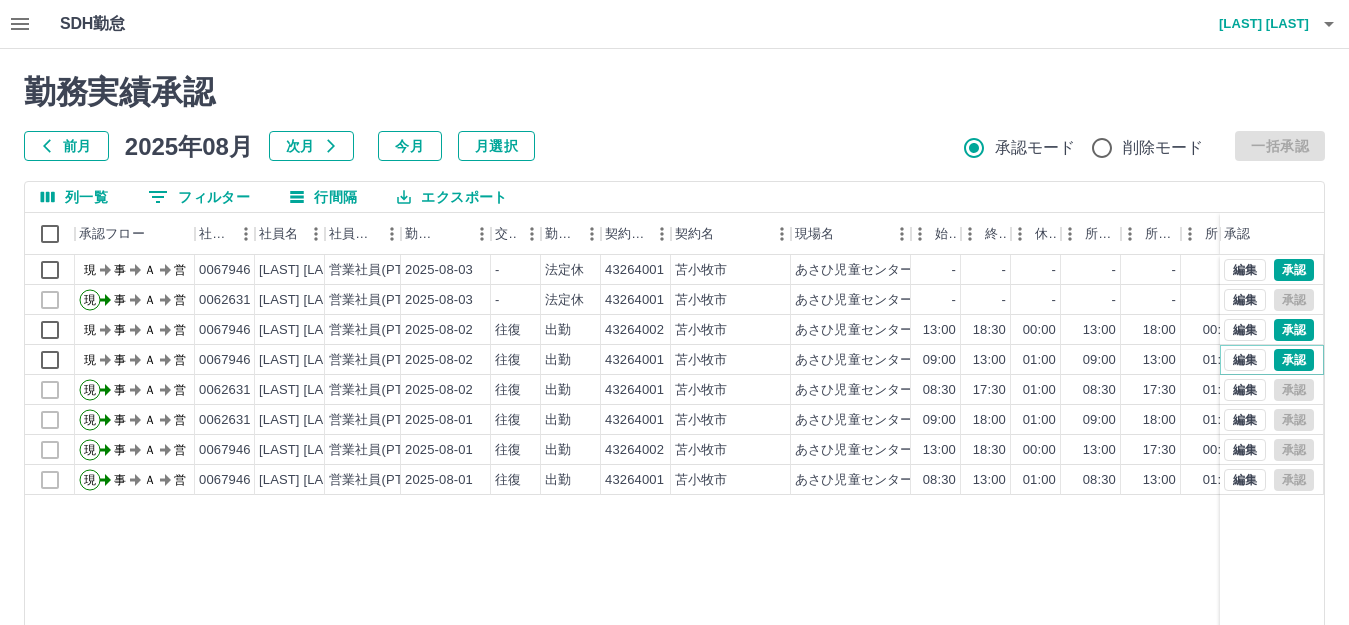 drag, startPoint x: 1288, startPoint y: 355, endPoint x: 1253, endPoint y: 550, distance: 198.11613 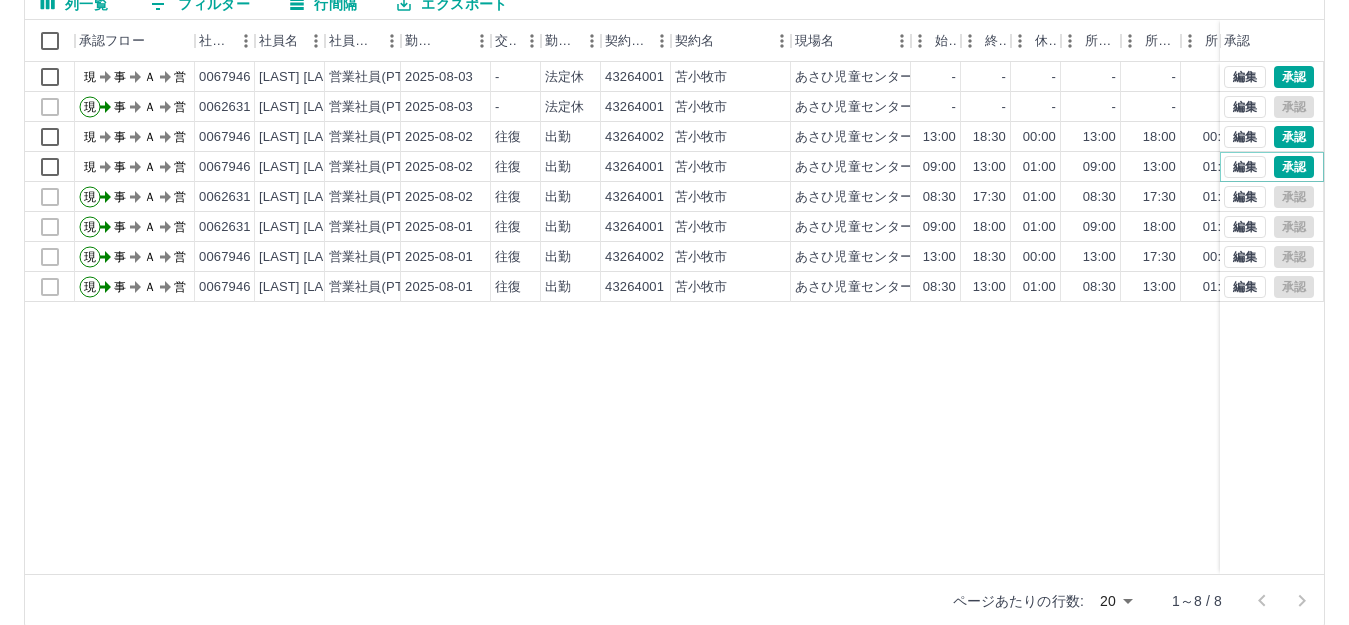 scroll, scrollTop: 220, scrollLeft: 0, axis: vertical 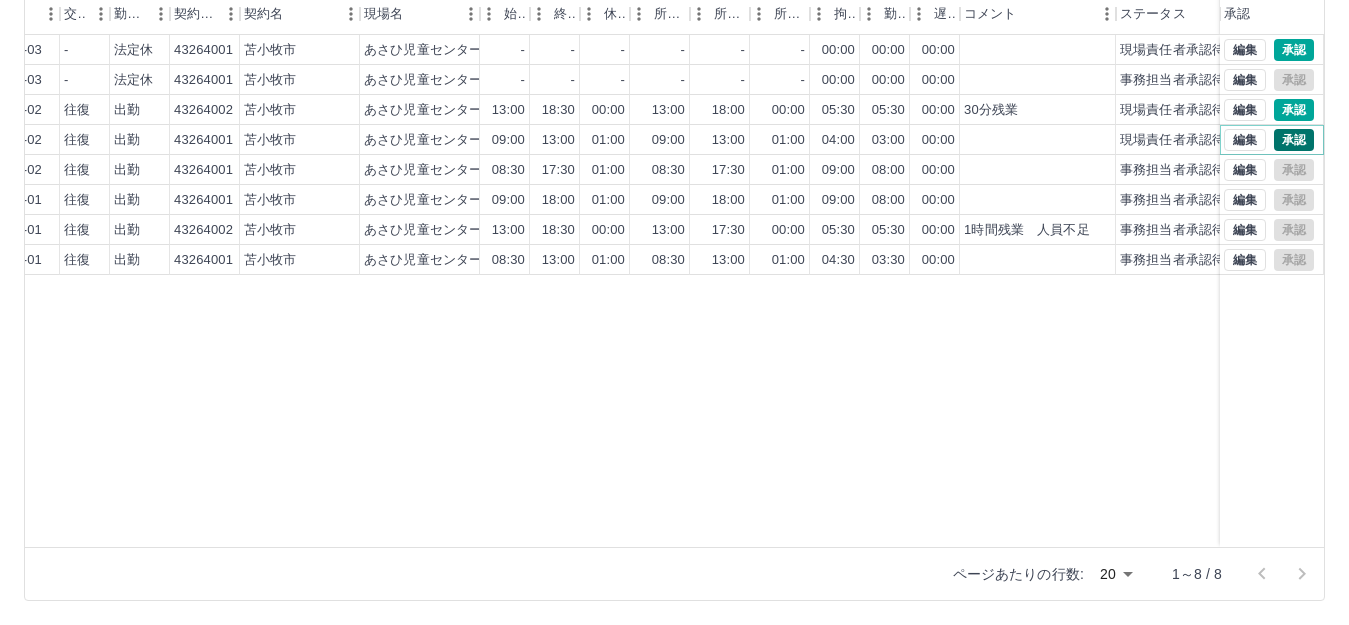 click on "承認" at bounding box center (1294, 140) 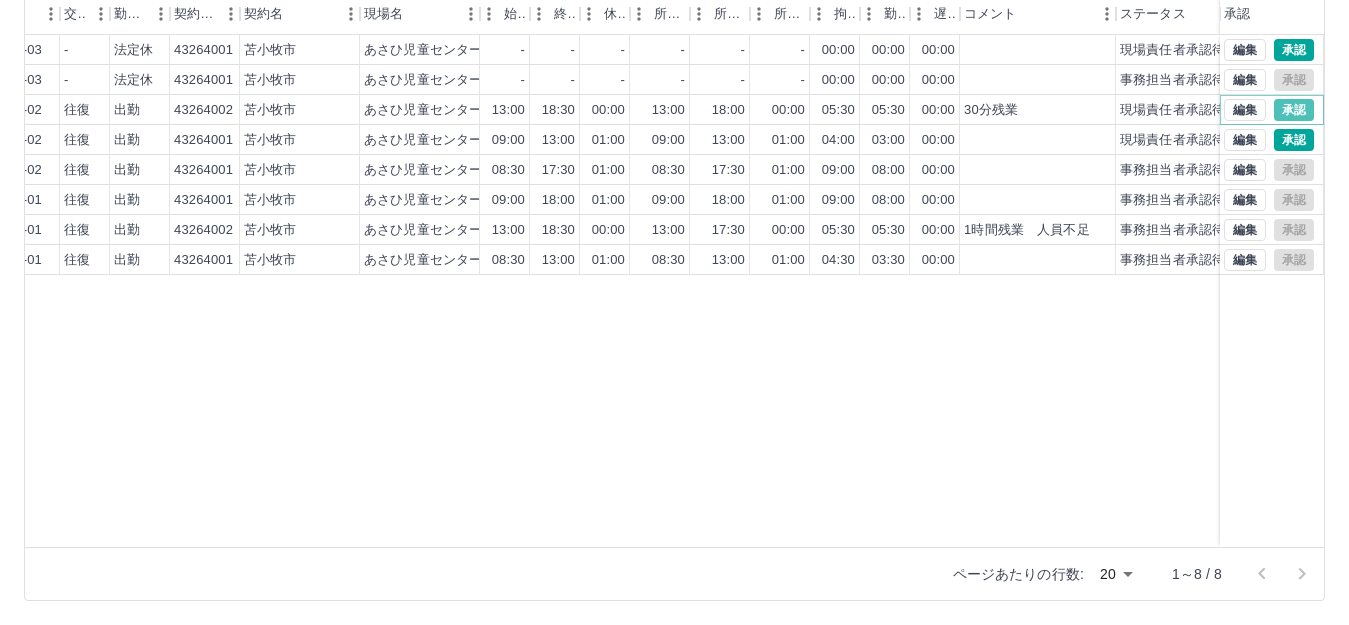 click on "承認" at bounding box center (1294, 110) 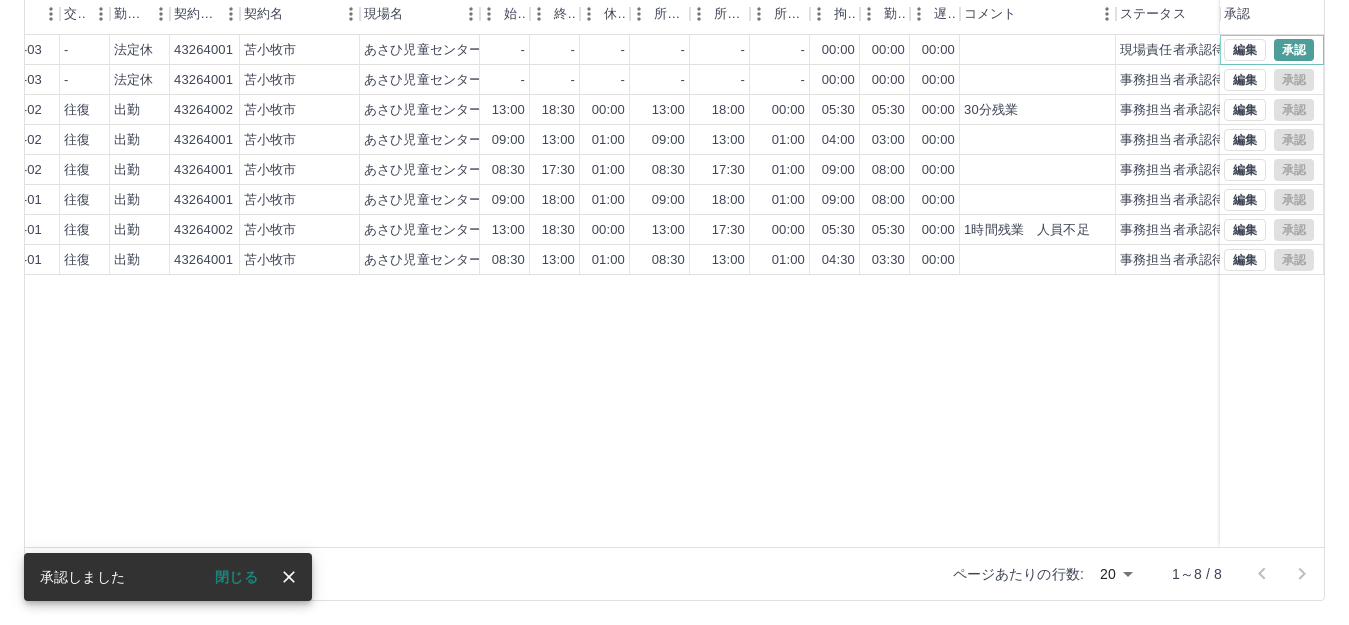 click on "承認" at bounding box center (1294, 50) 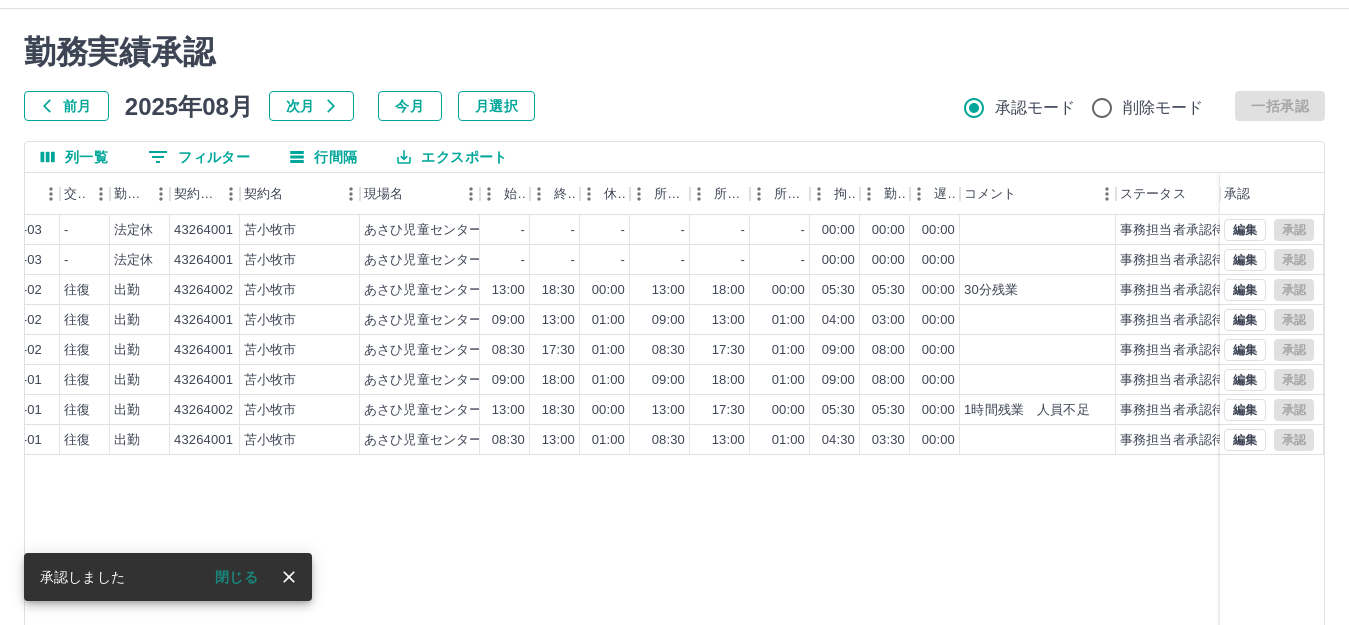scroll, scrollTop: 0, scrollLeft: 0, axis: both 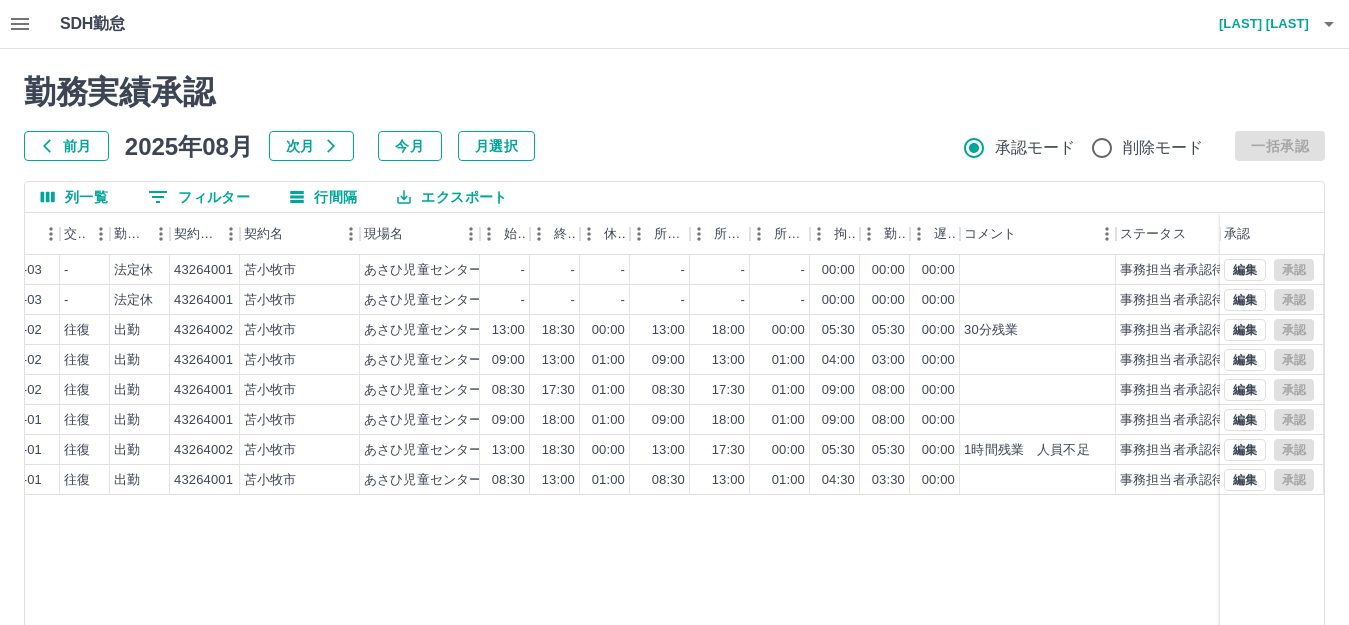 click on "勤務実績承認 前月 2025年08月 次月 今月 月選択 承認モード 削除モード 一括承認 列一覧 0 フィルター 行間隔 エクスポート 社員名 社員区分 勤務日 交通費 勤務区分 契約コード 契約名 現場名 始業 終業 休憩 所定開始 所定終業 所定休憩 拘束 勤務 遅刻等 コメント ステータス 承認 [LAST] [LAST] 営業社員(PT契約) 2025-08-03  -  法定休 43264001 [CITY] あさひ児童センター - - - - - - 00:00 00:00 00:00 事務担当者承認待 [LAST] [LAST] 営業社員(PT契約) 2025-08-03  -  法定休 43264001 [CITY] あさひ児童センター - - - - - - 00:00 00:00 00:00 事務担当者承認待 [LAST] [LAST] 営業社員(PT契約) 2025-08-02 往復 出勤 43264002 [CITY] あさひ児童センター内　児童クラブ 13:00 18:30 00:00 13:00 18:00 00:00 05:30 05:30 00:00 30分残業 事務担当者承認待 [LAST] [LAST] 営業社員(PT契約) 2025-08-02 往復 出勤 43264001 09:00" at bounding box center (674, 447) 